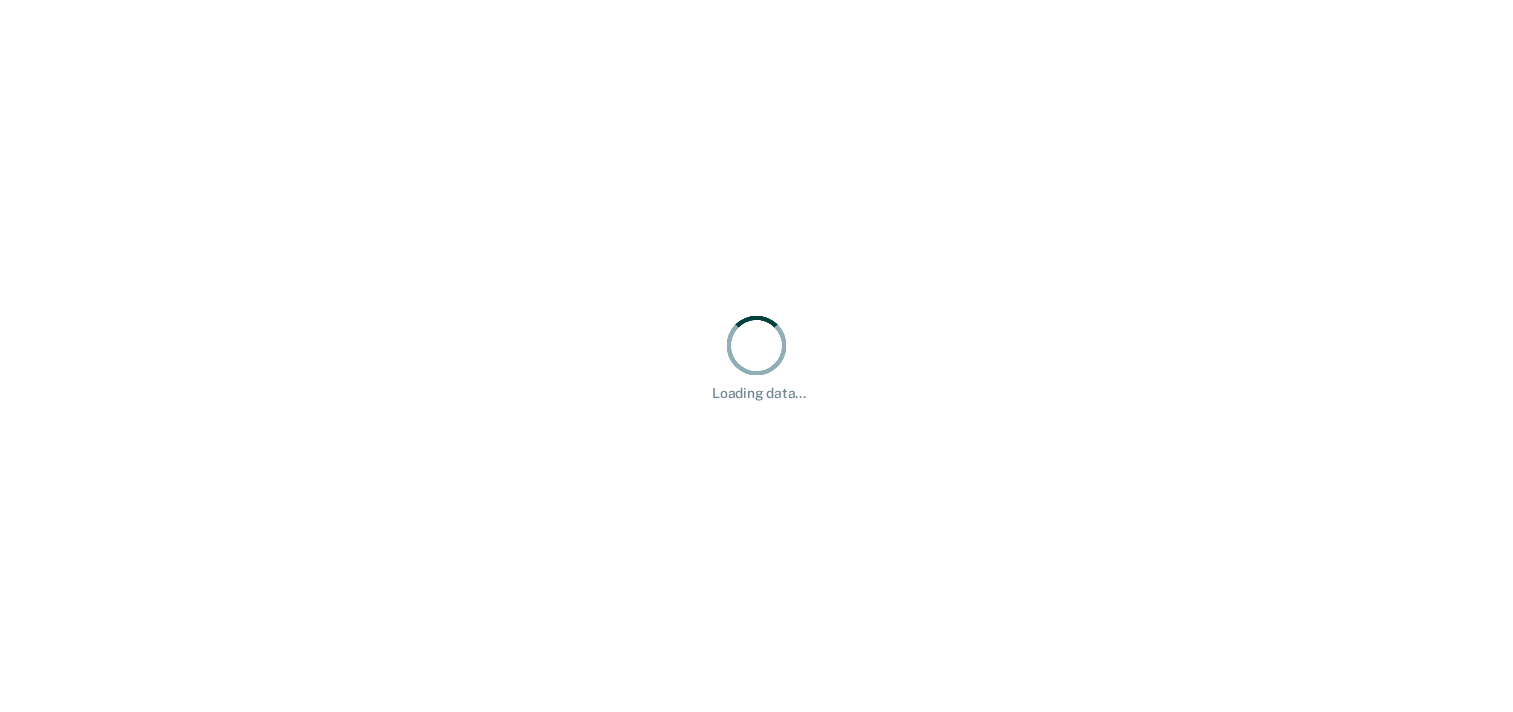 scroll, scrollTop: 0, scrollLeft: 0, axis: both 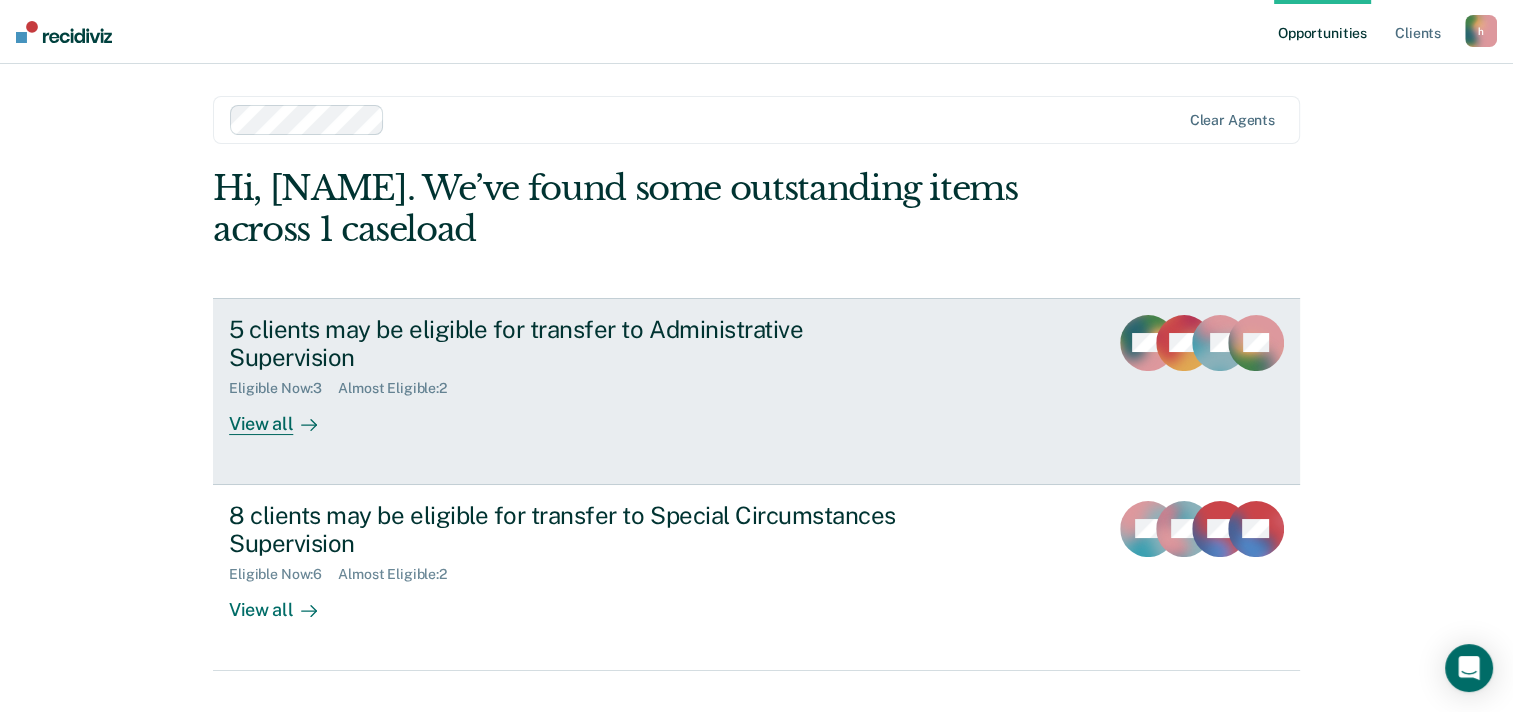 click on "View all" at bounding box center [285, 416] 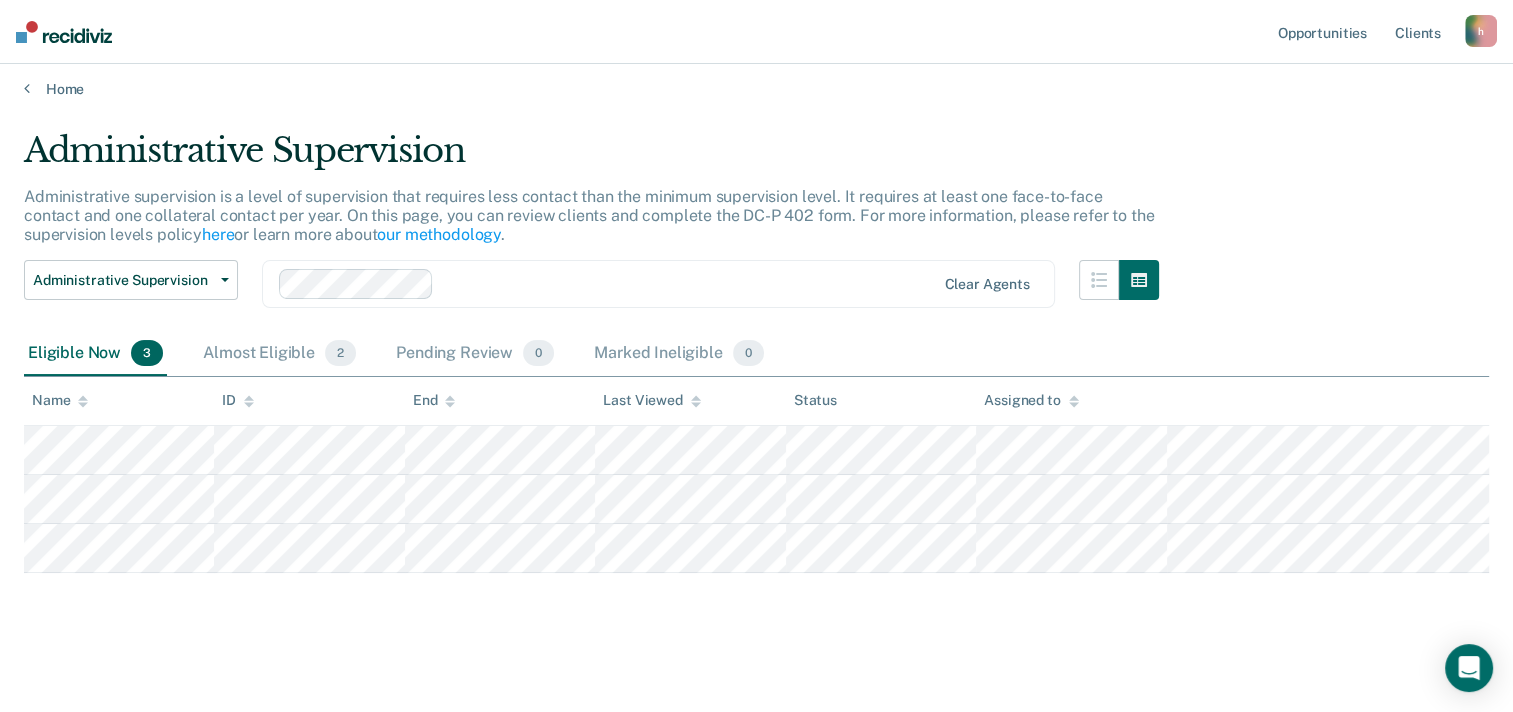 scroll, scrollTop: 11, scrollLeft: 0, axis: vertical 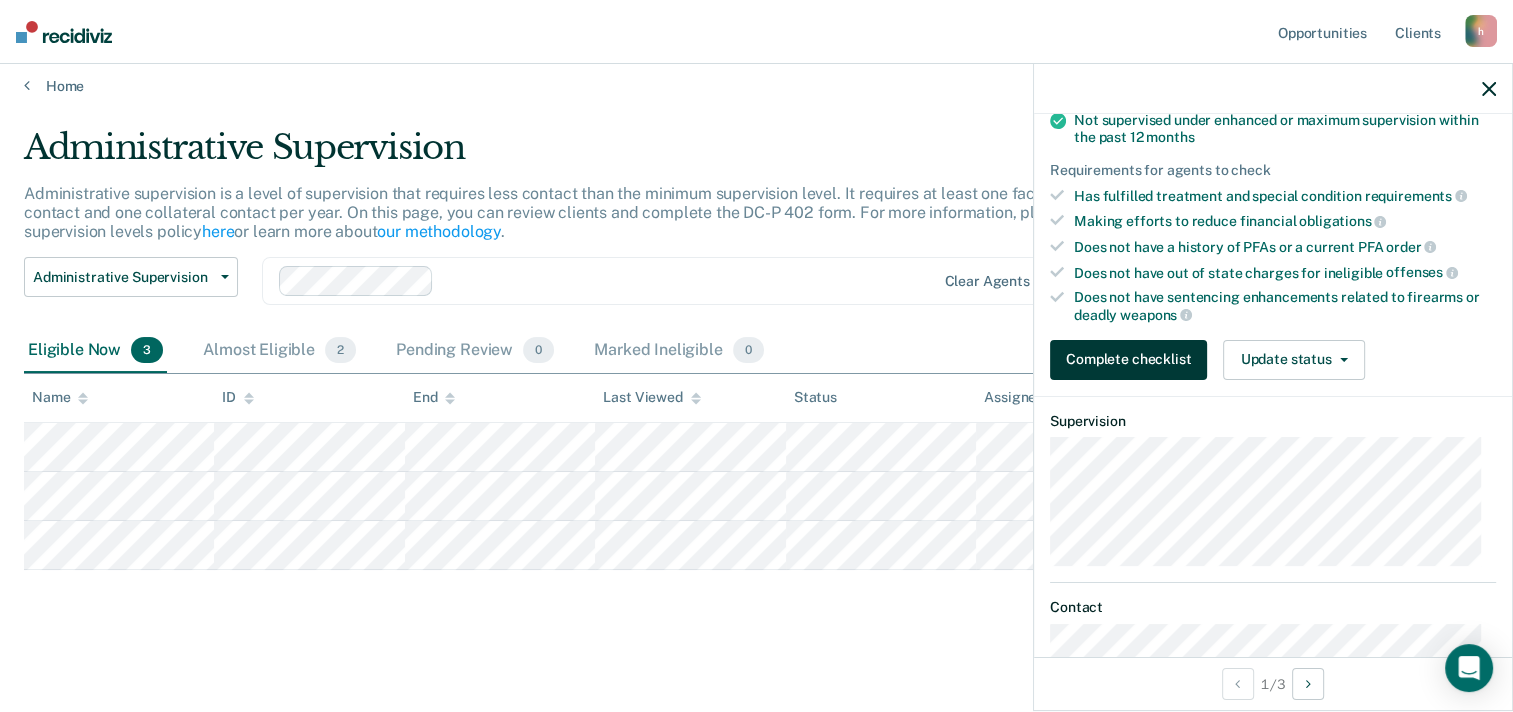 click on "Complete checklist" at bounding box center [1128, 360] 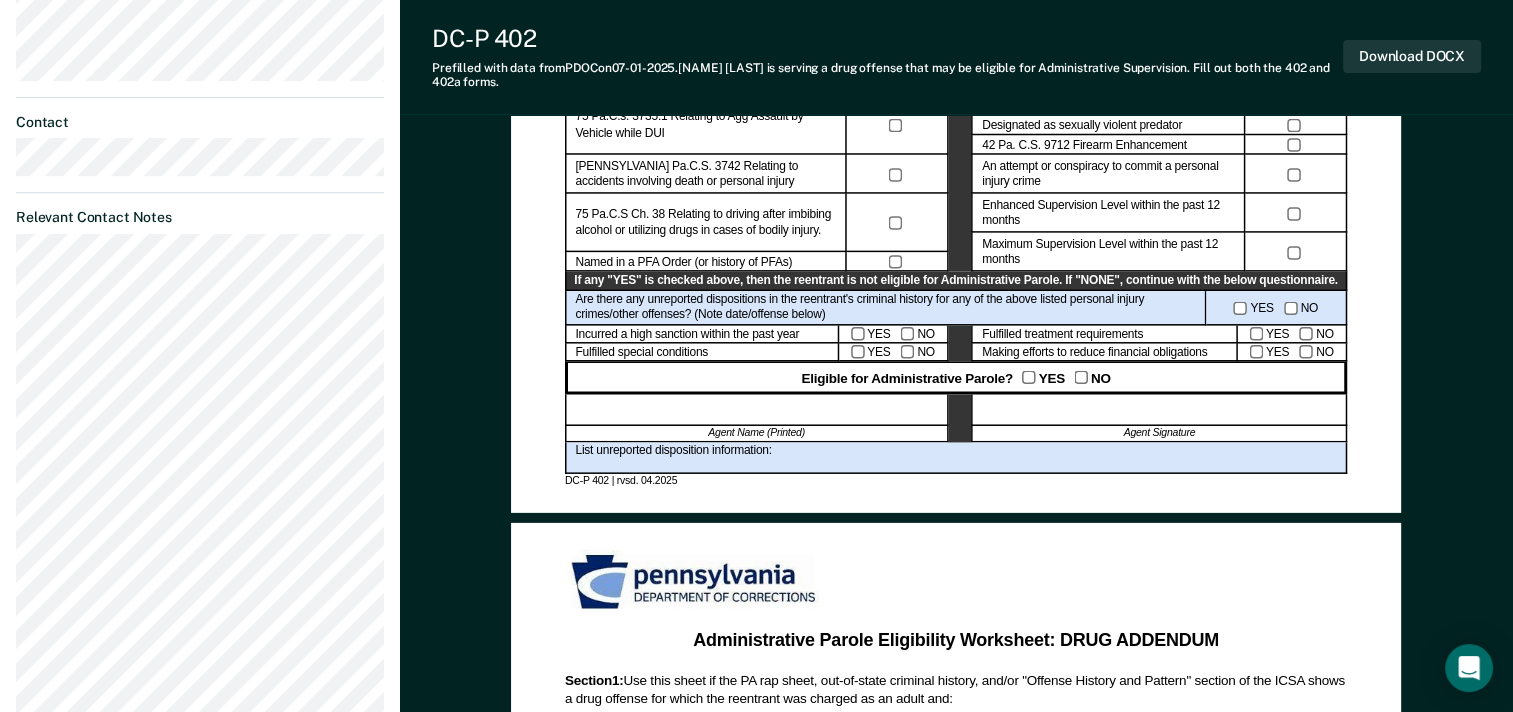 scroll, scrollTop: 800, scrollLeft: 0, axis: vertical 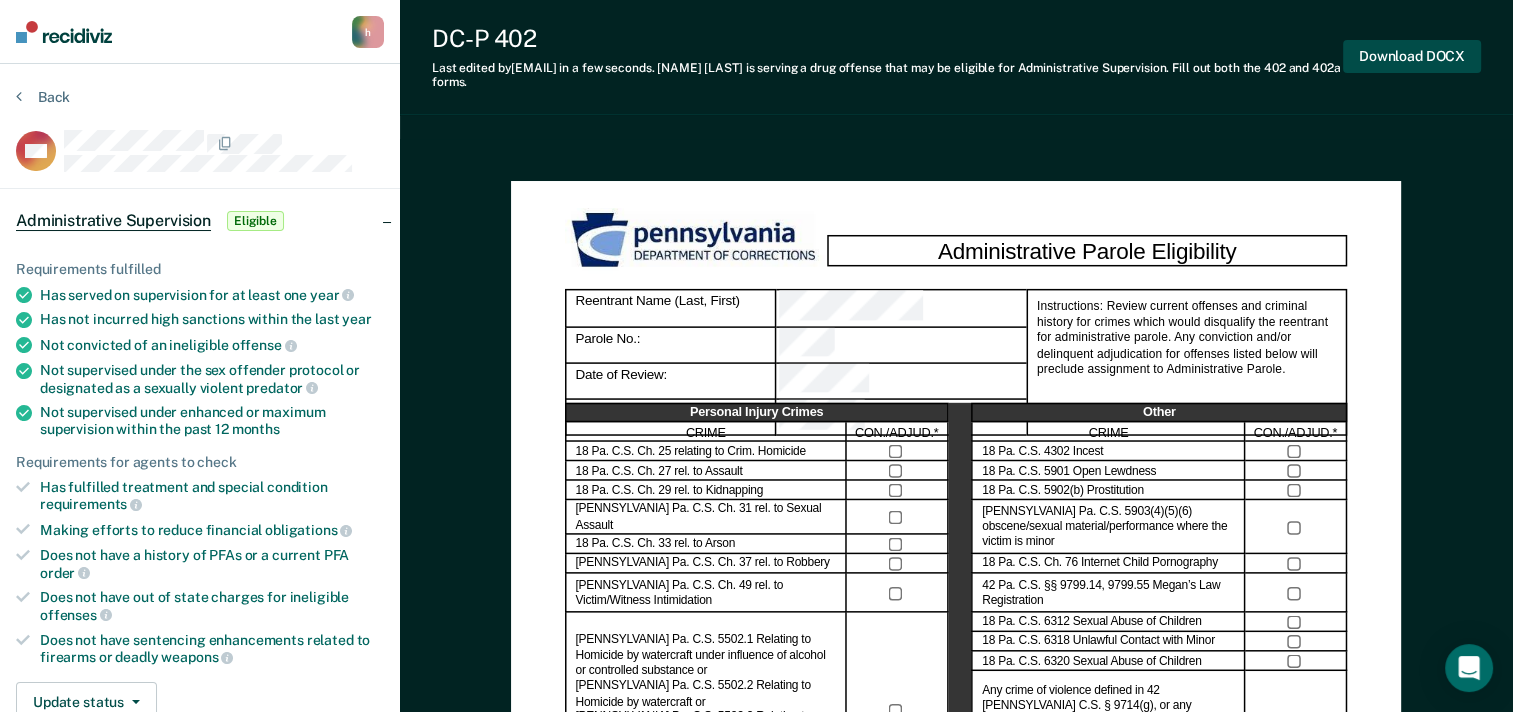 click on "Download DOCX" at bounding box center [1412, 56] 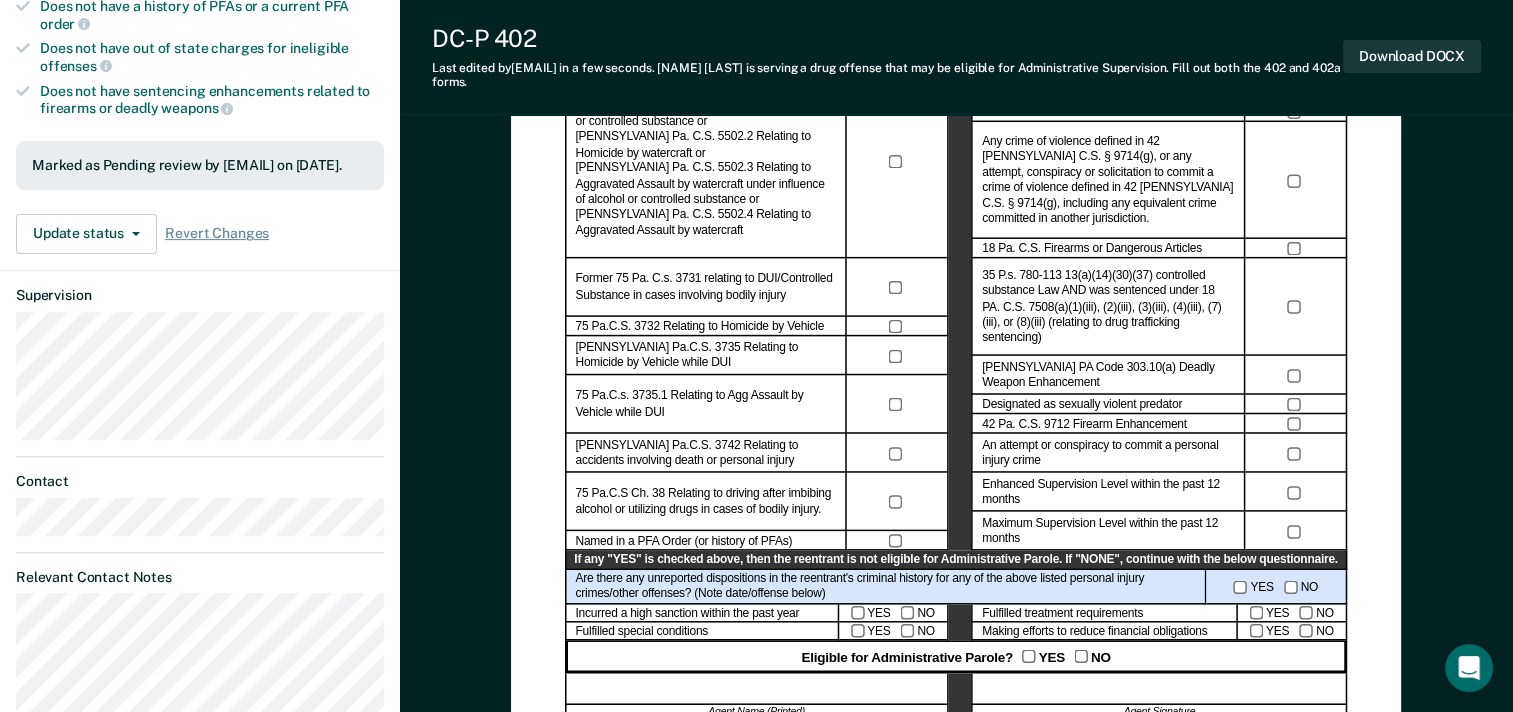 scroll, scrollTop: 600, scrollLeft: 0, axis: vertical 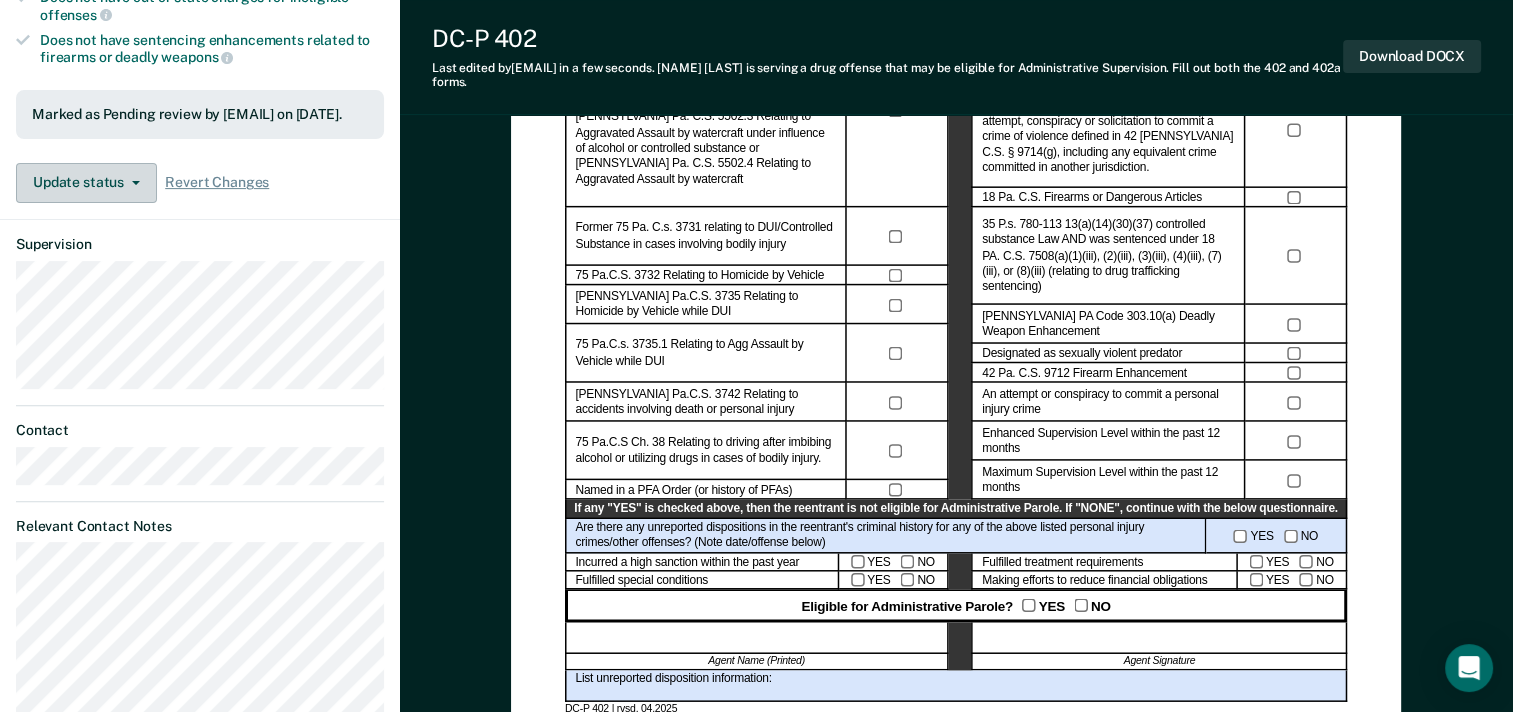 click at bounding box center [132, 183] 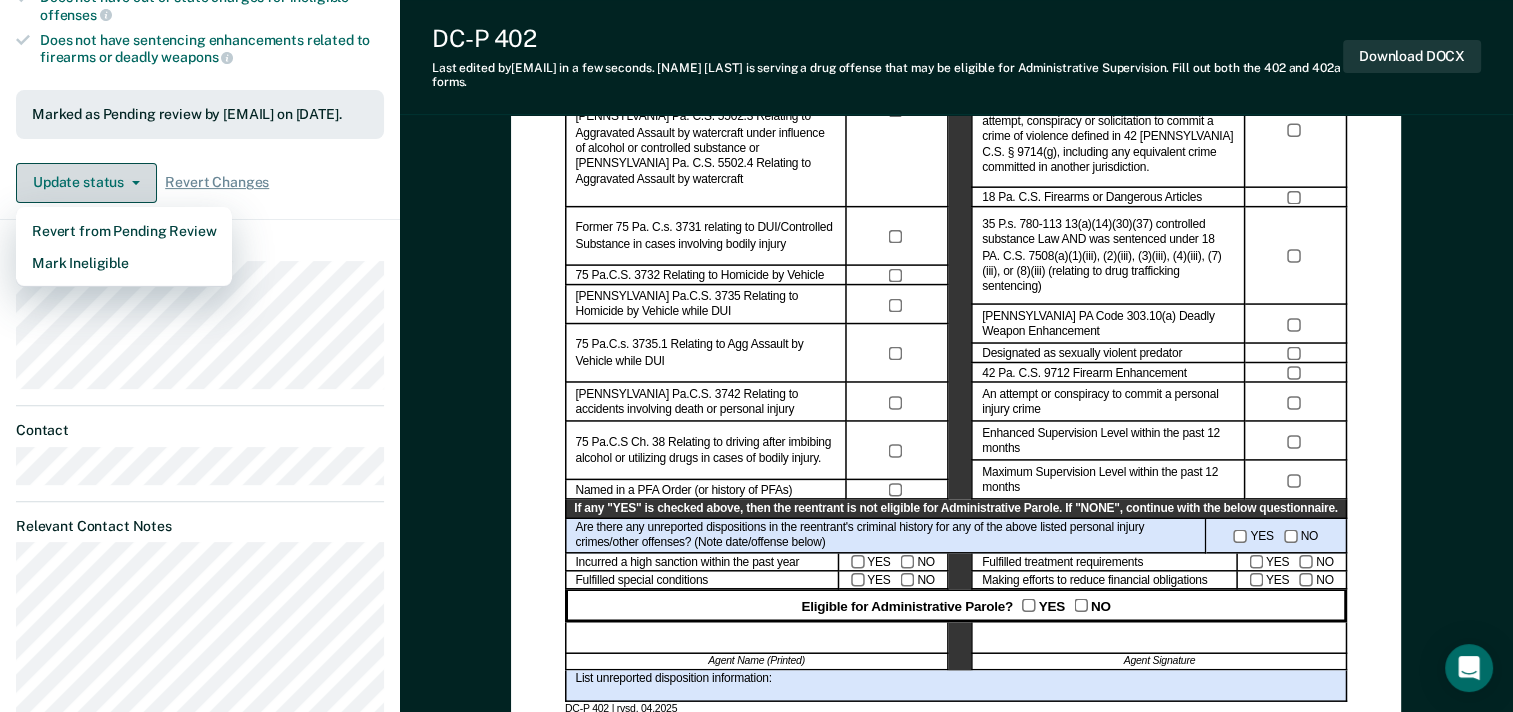 click on "Update status" at bounding box center [86, 183] 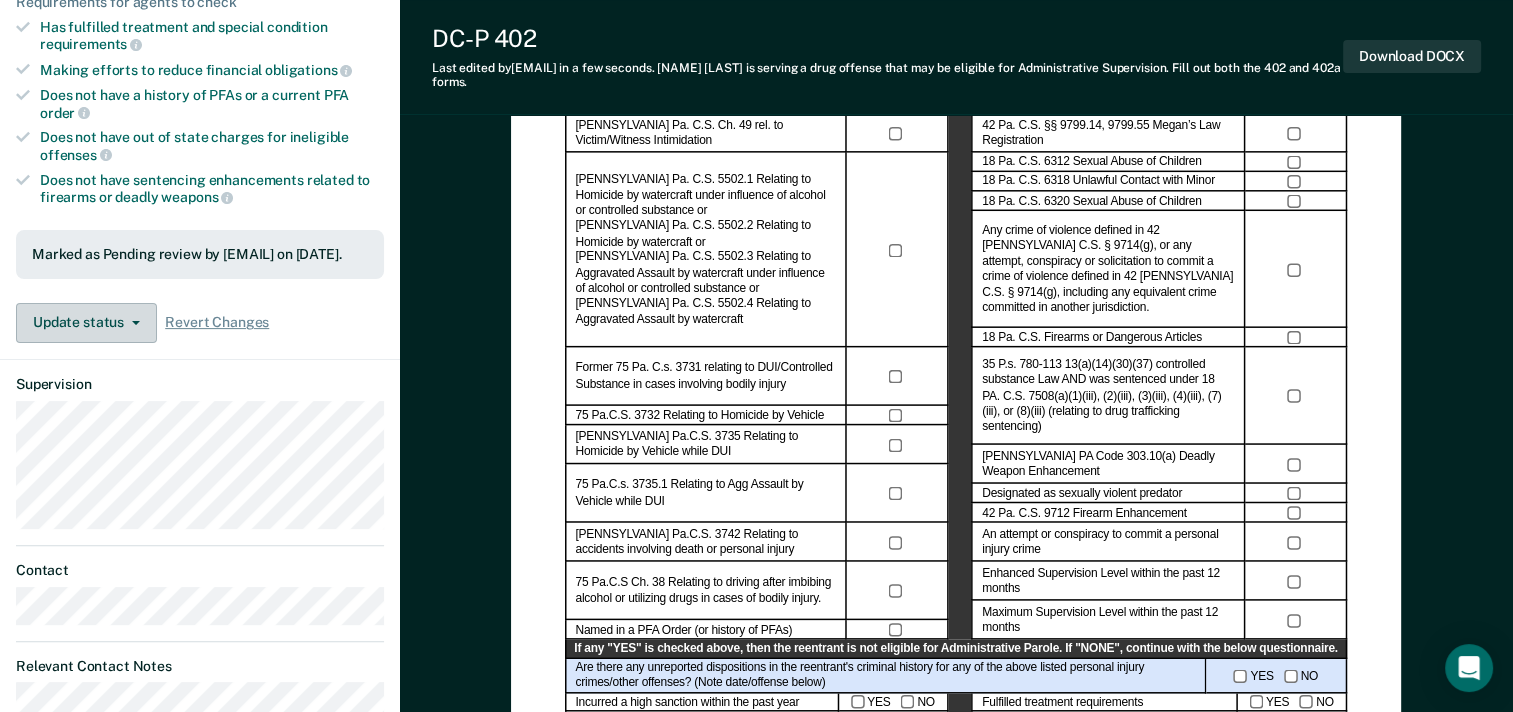 scroll, scrollTop: 500, scrollLeft: 0, axis: vertical 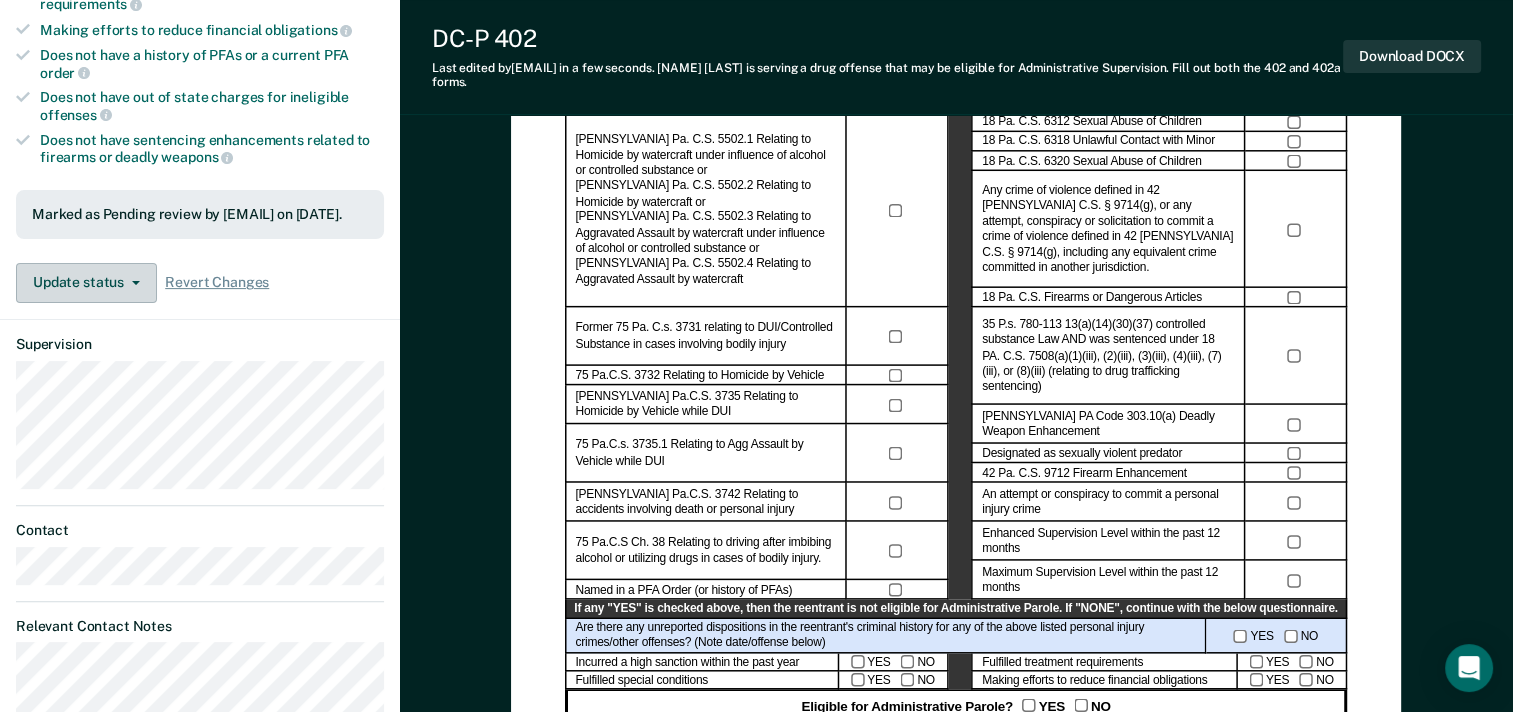 click on "Update status" at bounding box center (86, 283) 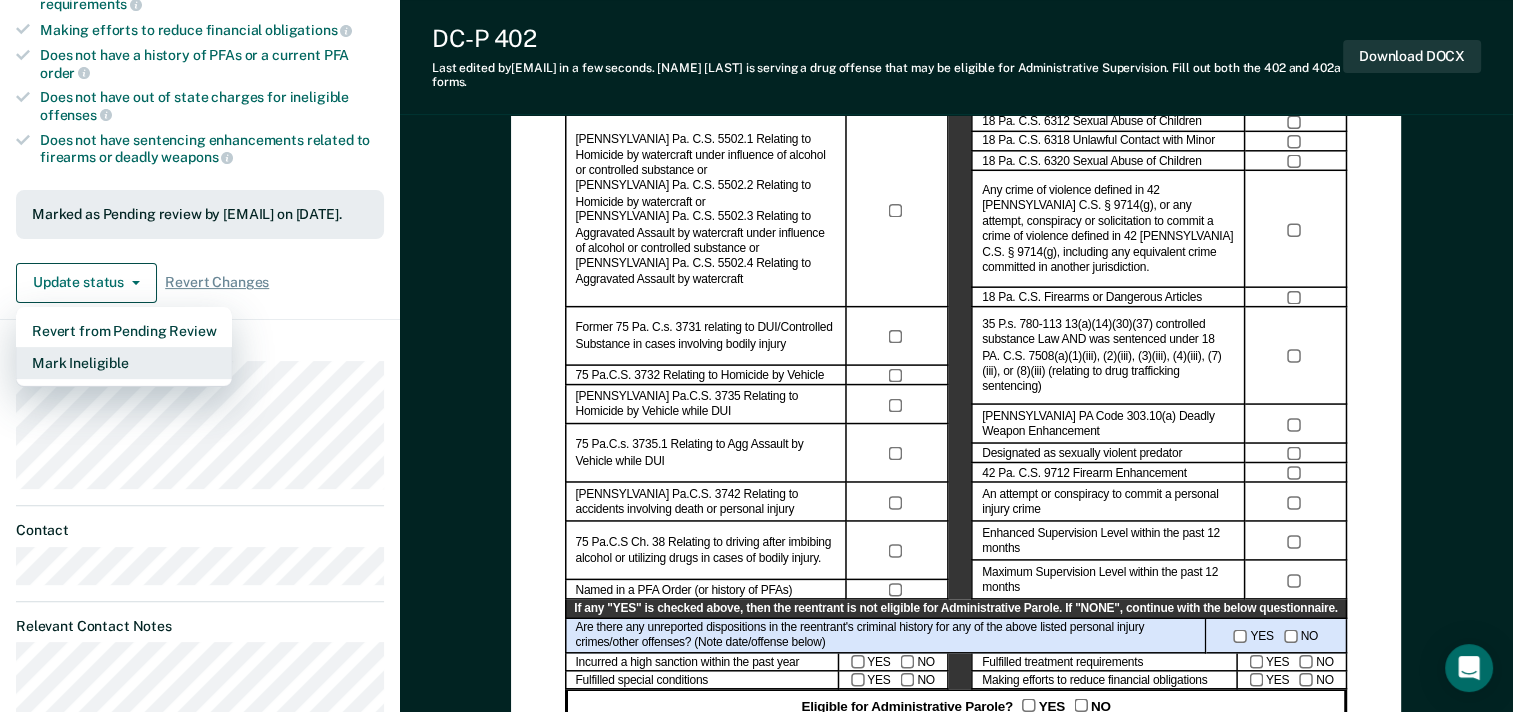 click on "Mark Ineligible" at bounding box center [124, 363] 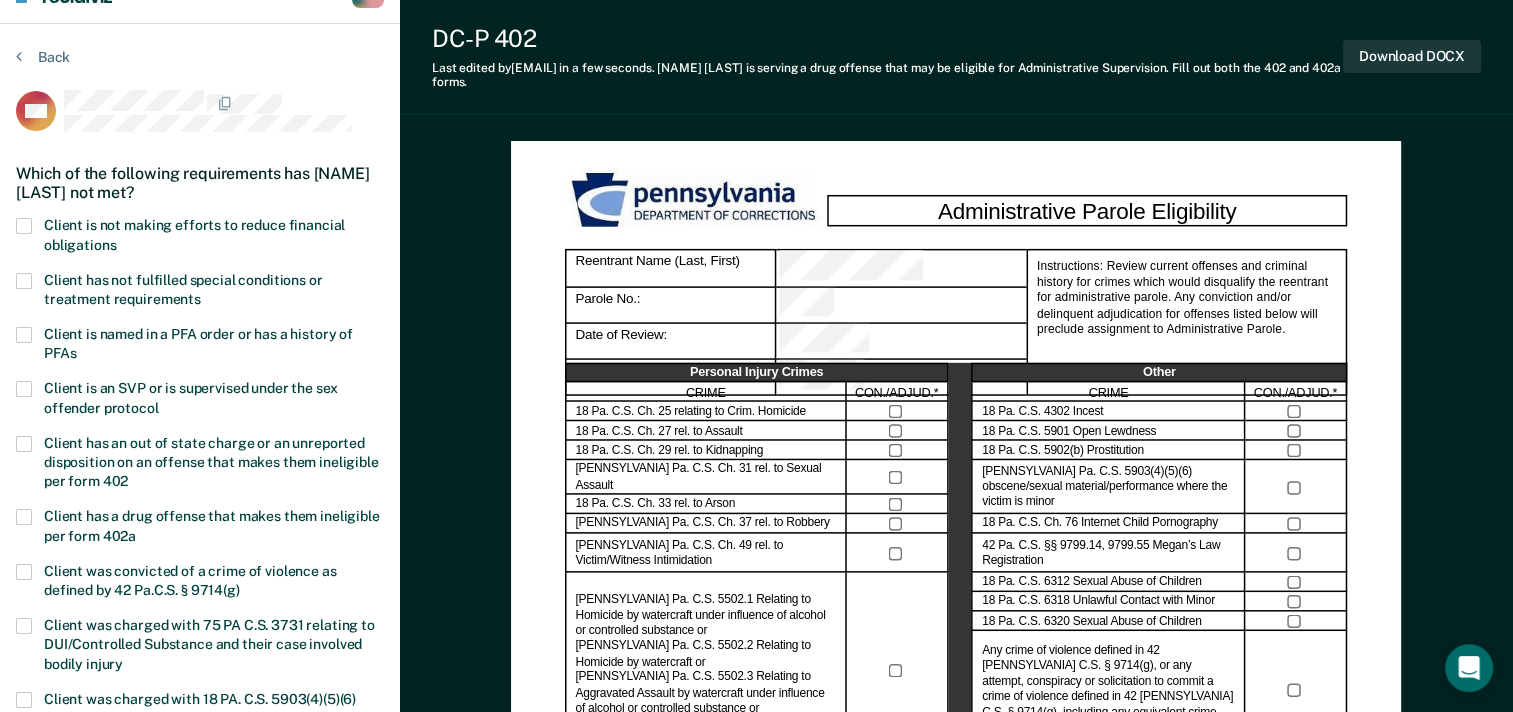 scroll, scrollTop: 0, scrollLeft: 0, axis: both 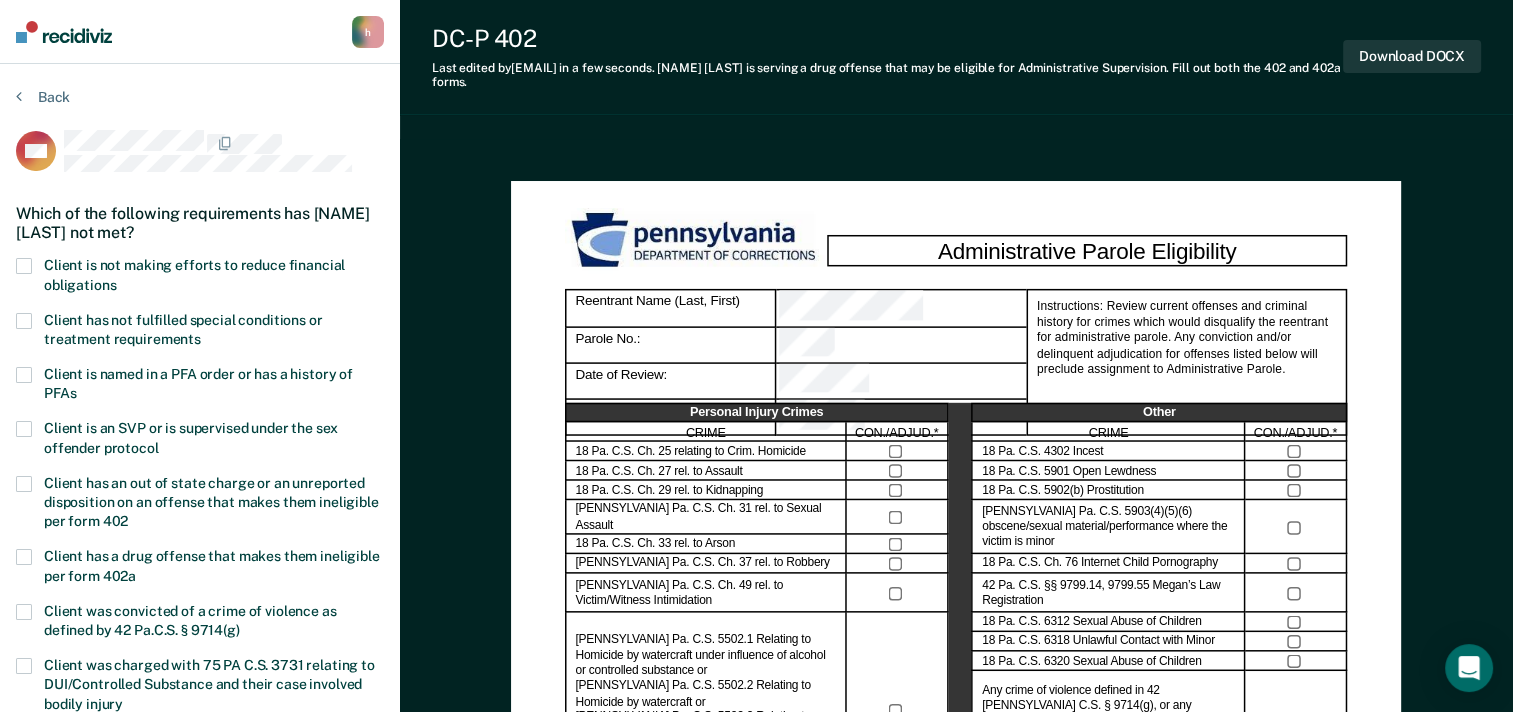 click on "Back" at bounding box center [200, 109] 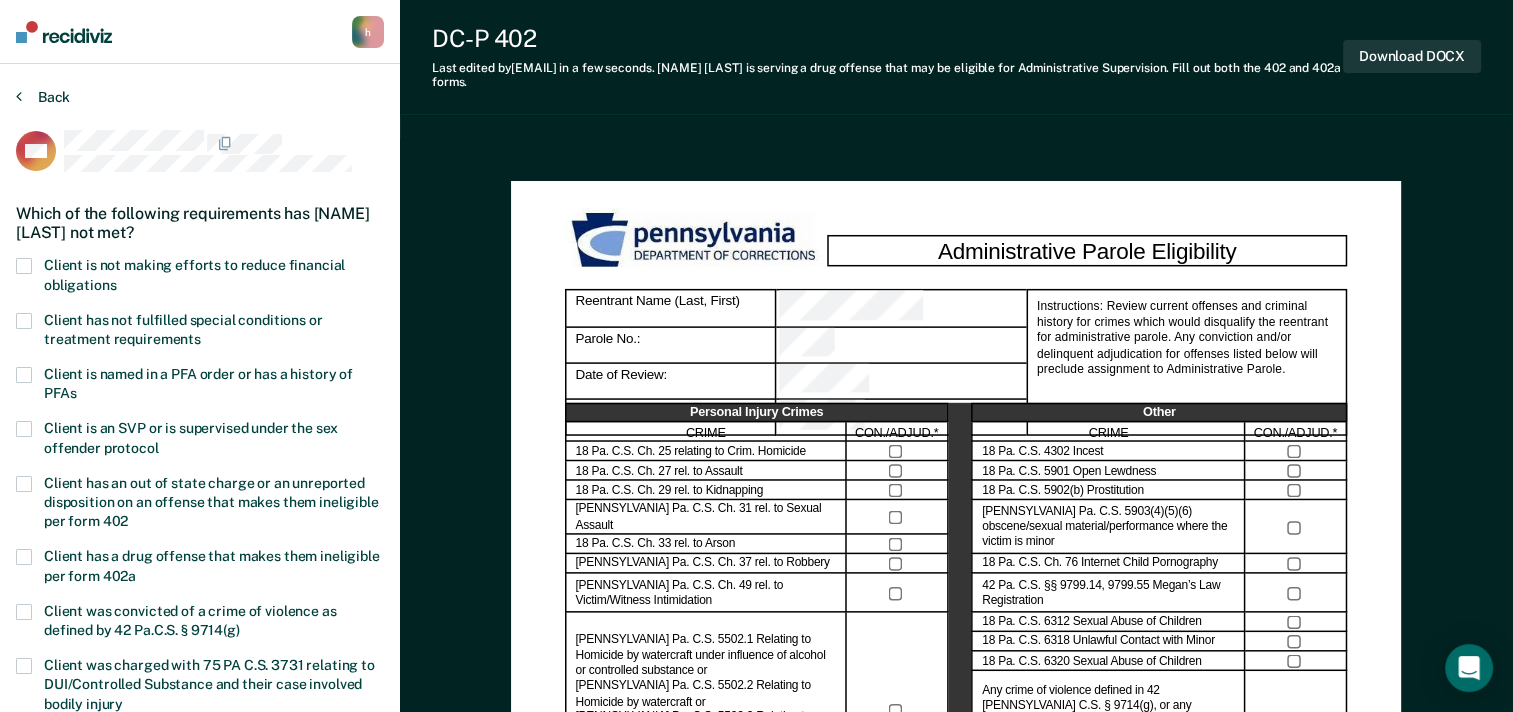 click at bounding box center [19, 96] 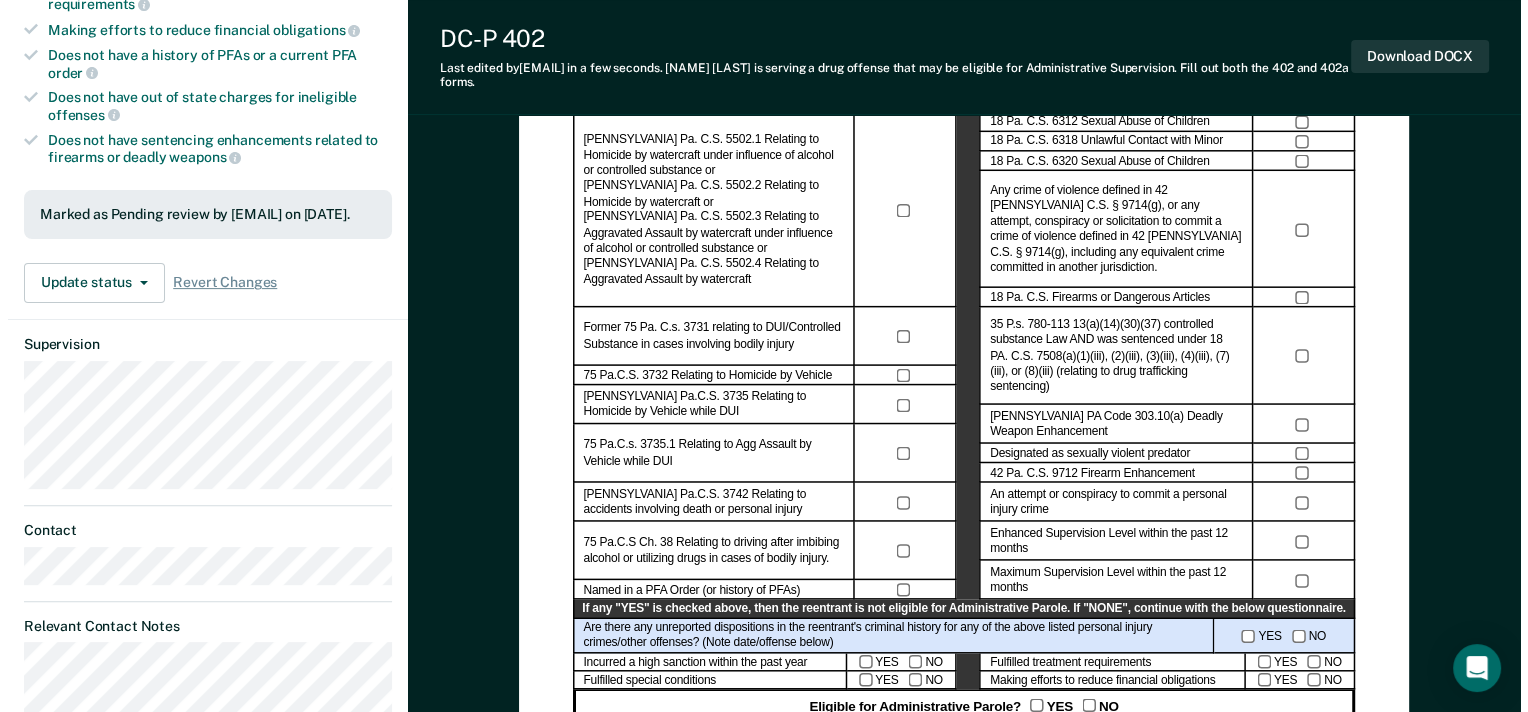 scroll, scrollTop: 0, scrollLeft: 0, axis: both 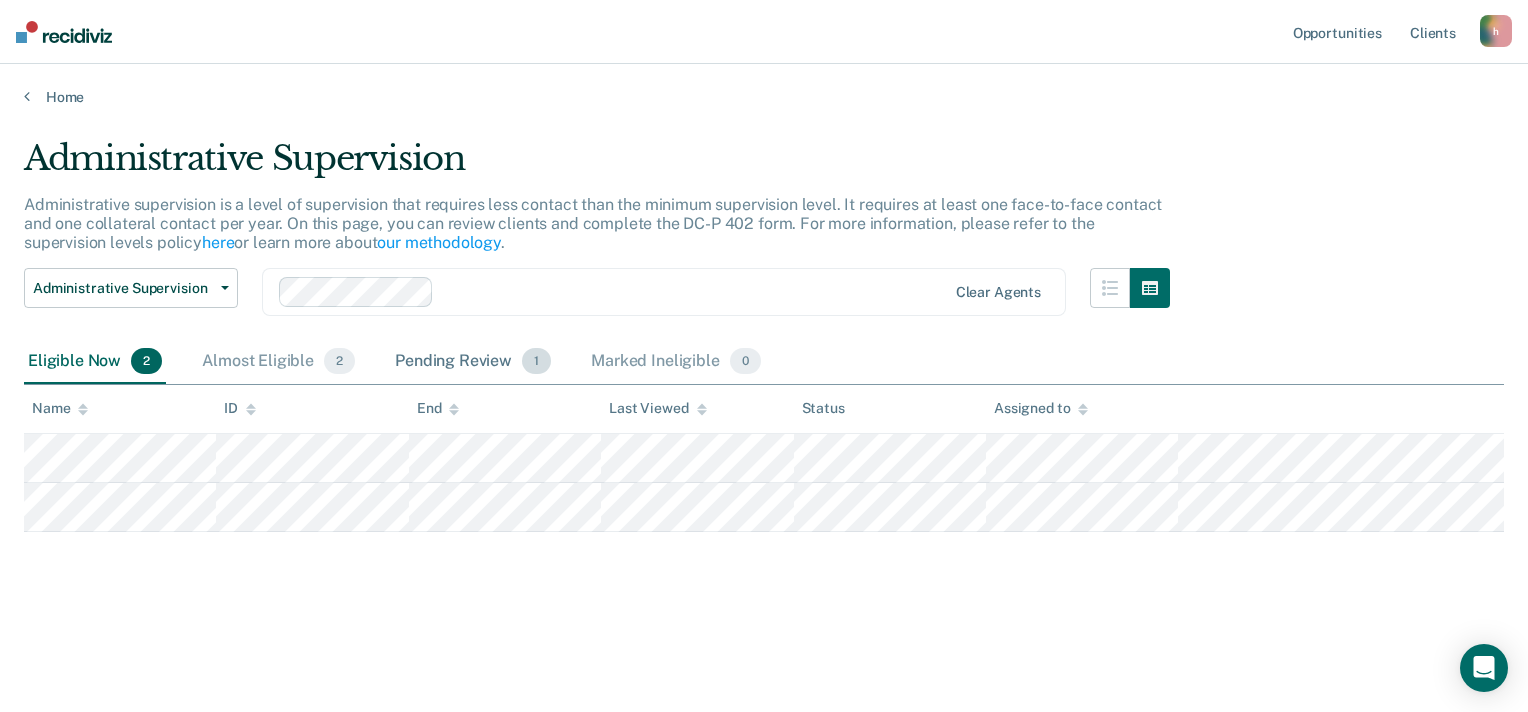 click on "Pending Review 1" at bounding box center [473, 362] 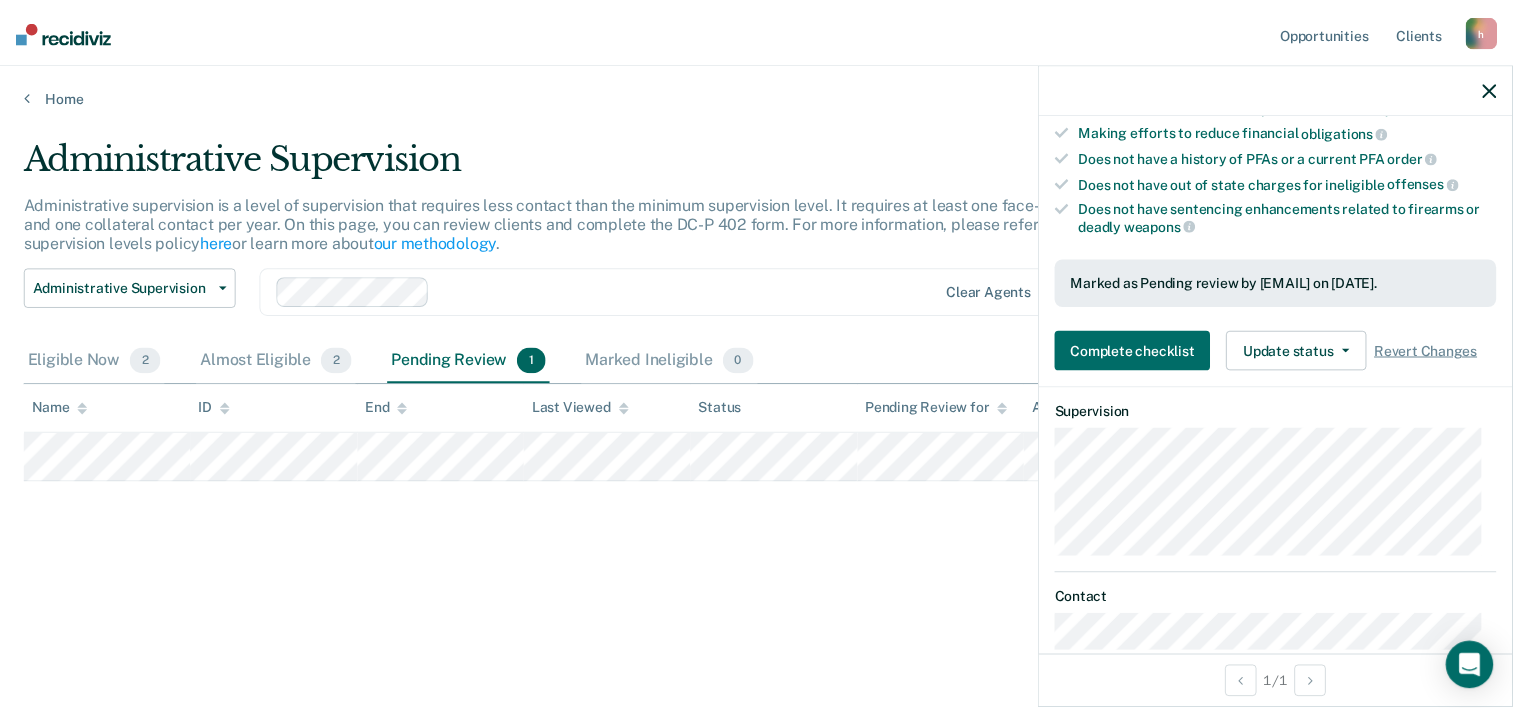 scroll, scrollTop: 200, scrollLeft: 0, axis: vertical 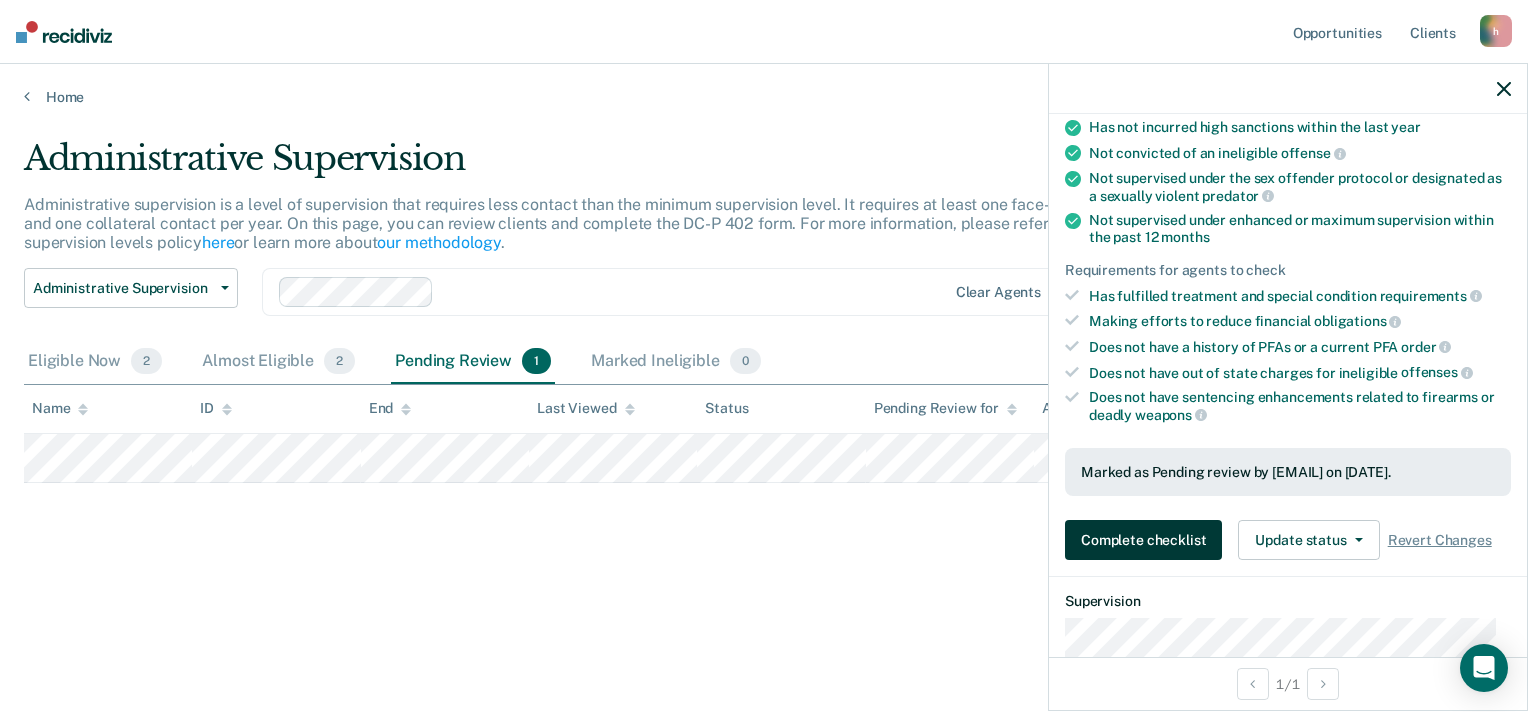 click on "Complete checklist" at bounding box center [1143, 540] 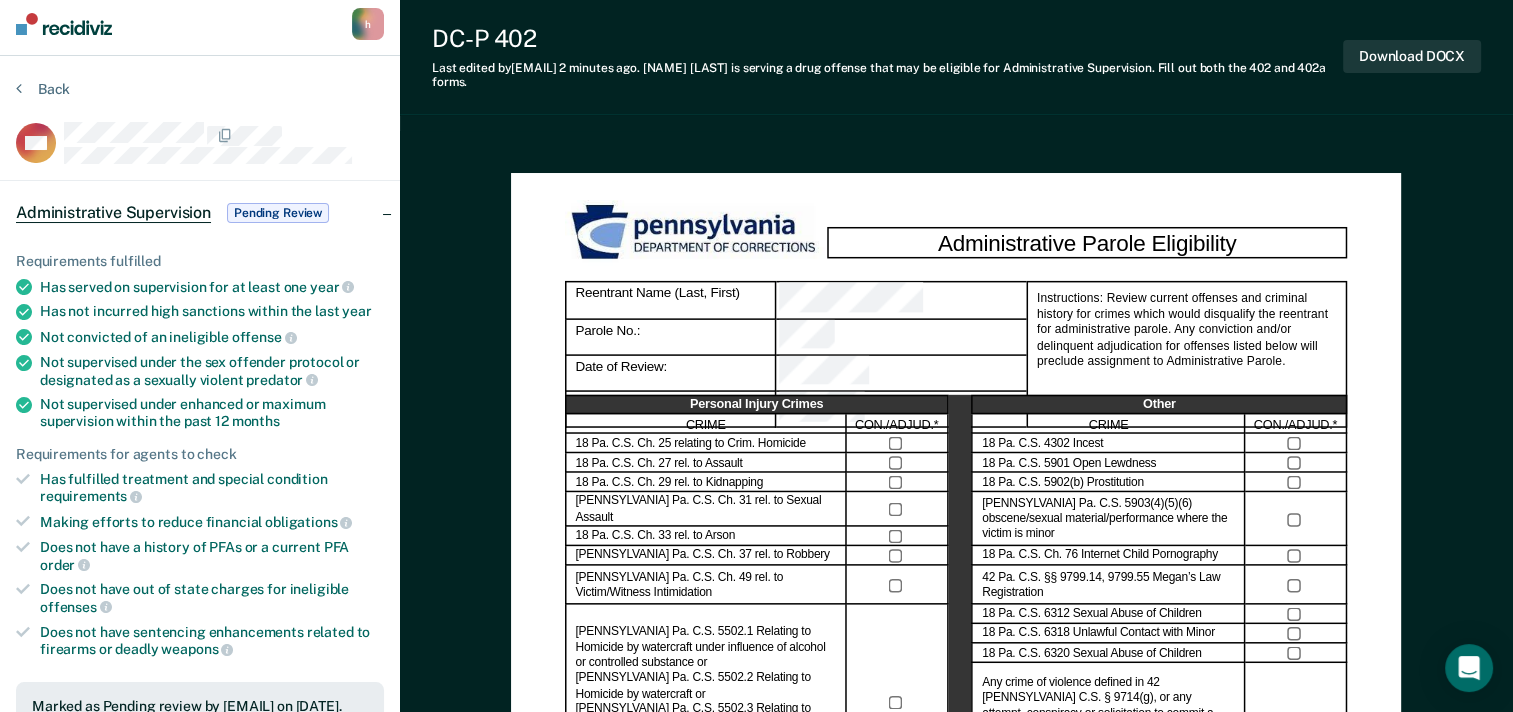 scroll, scrollTop: 0, scrollLeft: 0, axis: both 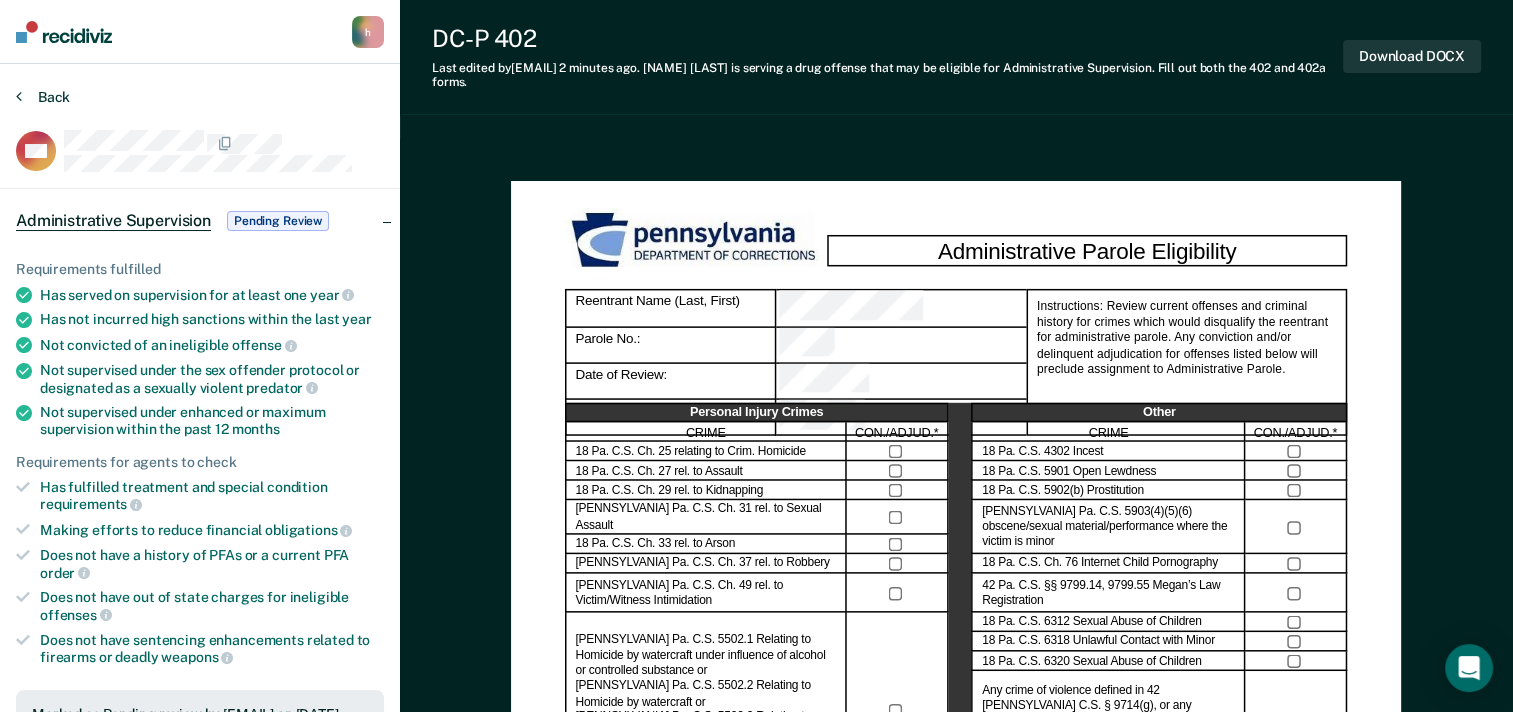 click at bounding box center [19, 96] 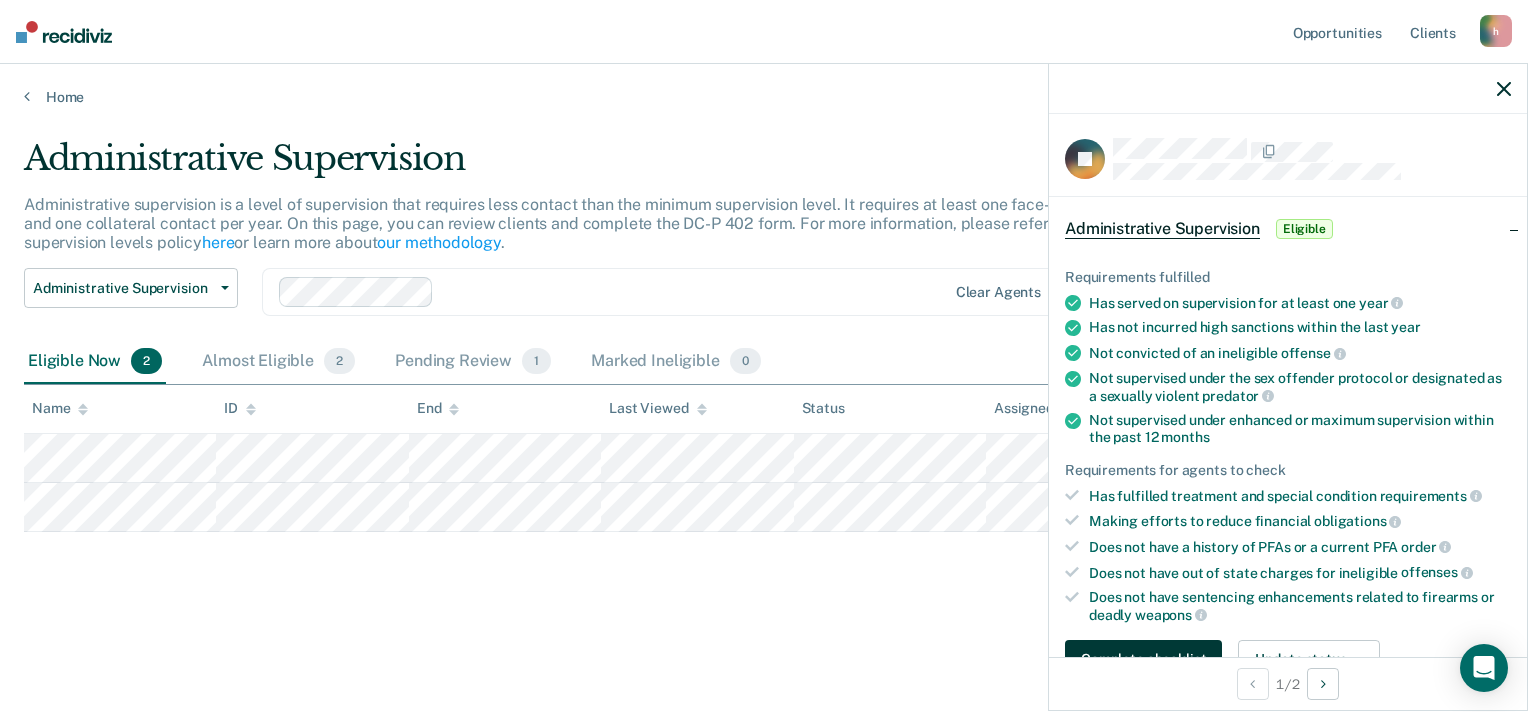 click on "Complete checklist" at bounding box center (1143, 660) 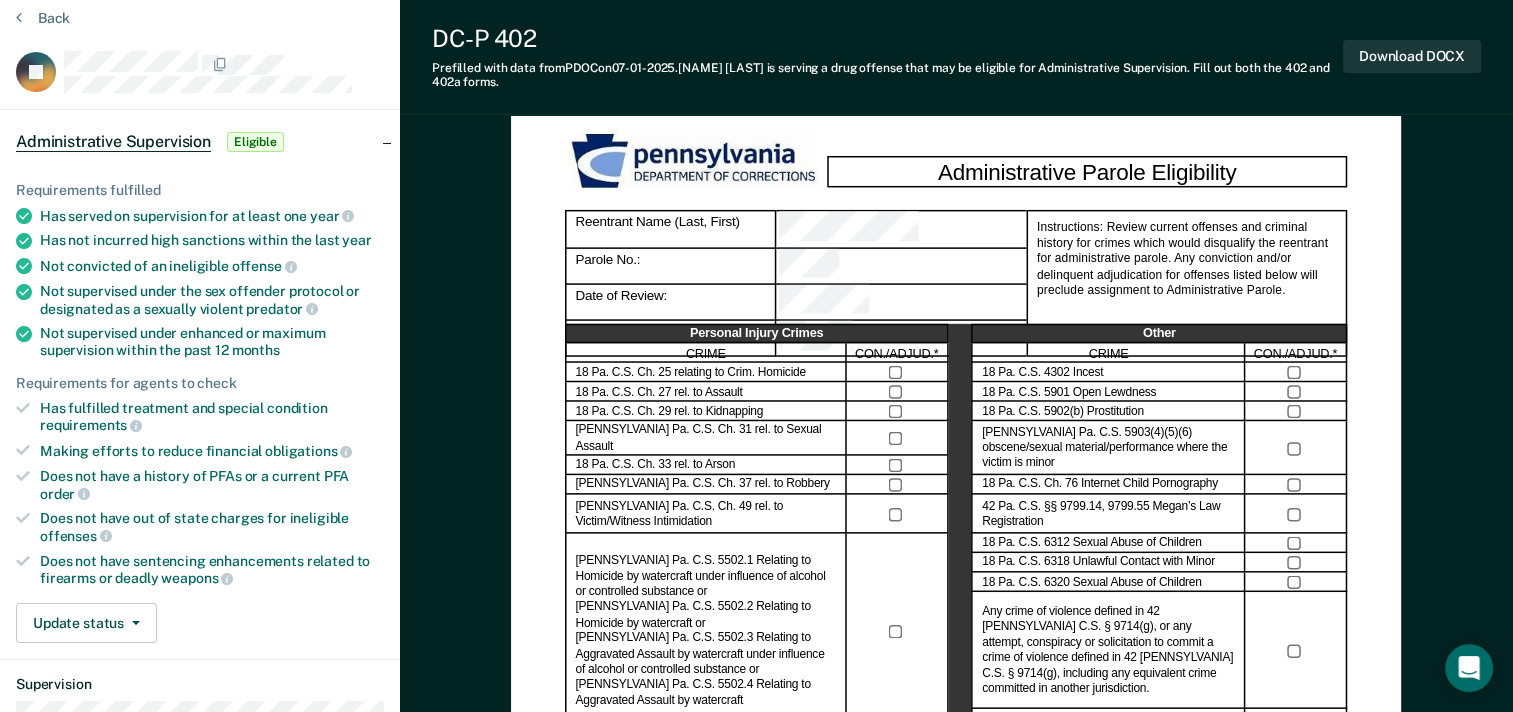 scroll, scrollTop: 400, scrollLeft: 0, axis: vertical 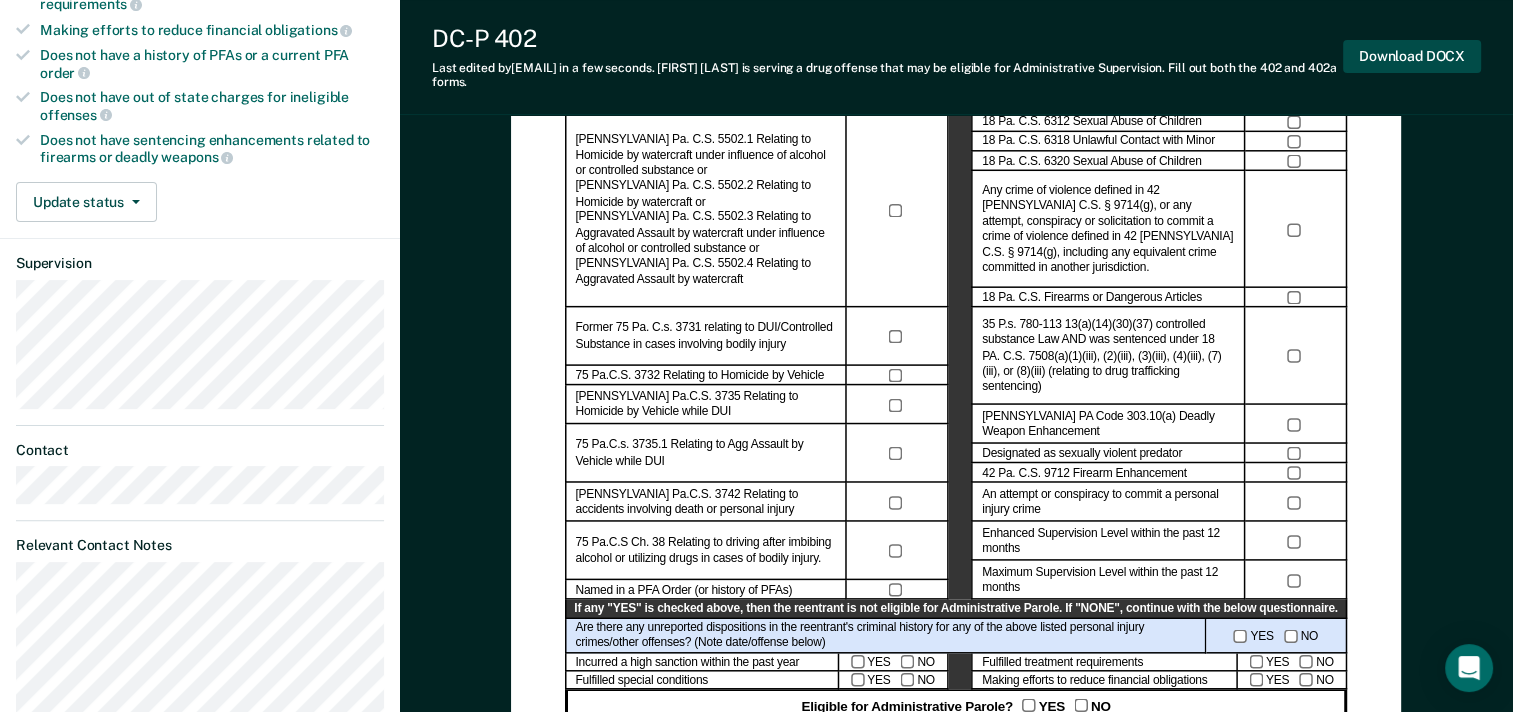 click on "Download DOCX" at bounding box center [1412, 56] 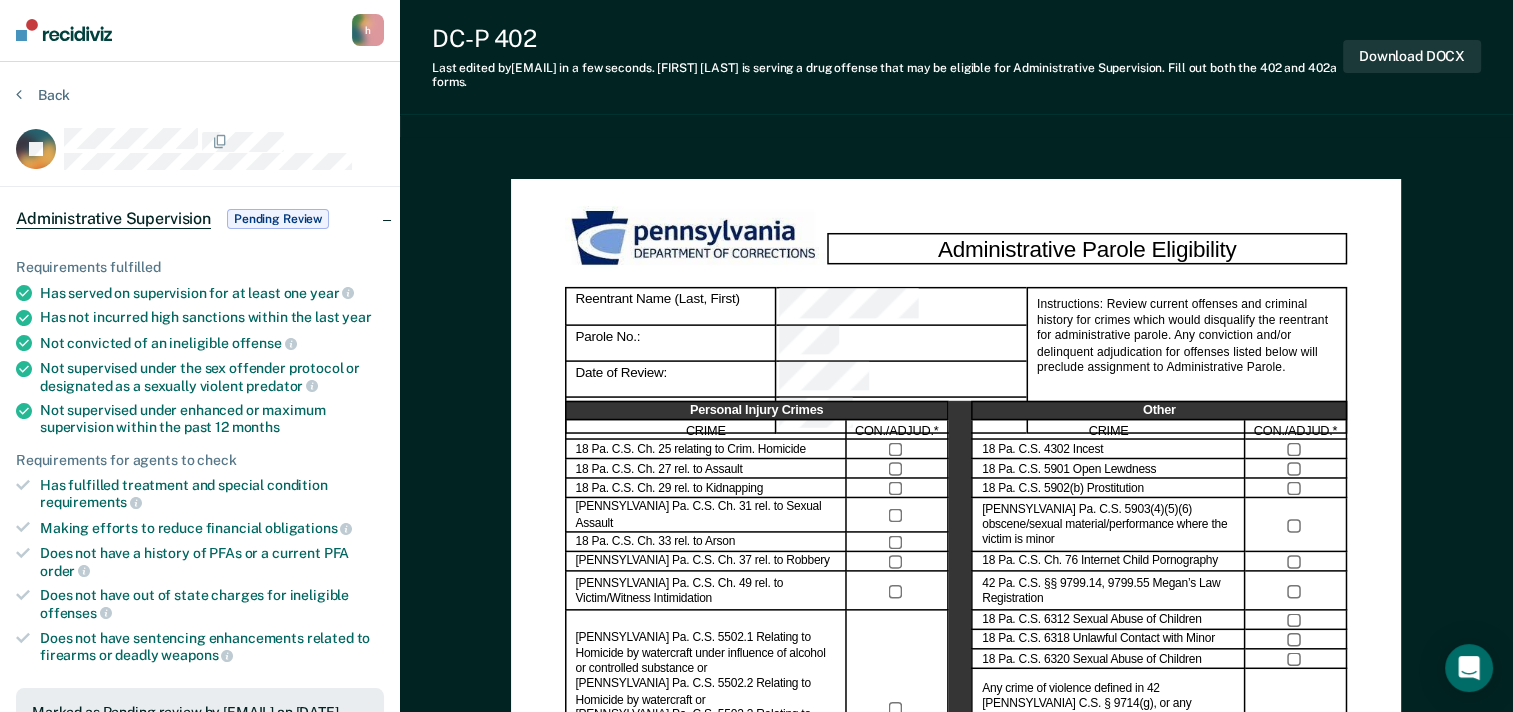 scroll, scrollTop: 0, scrollLeft: 0, axis: both 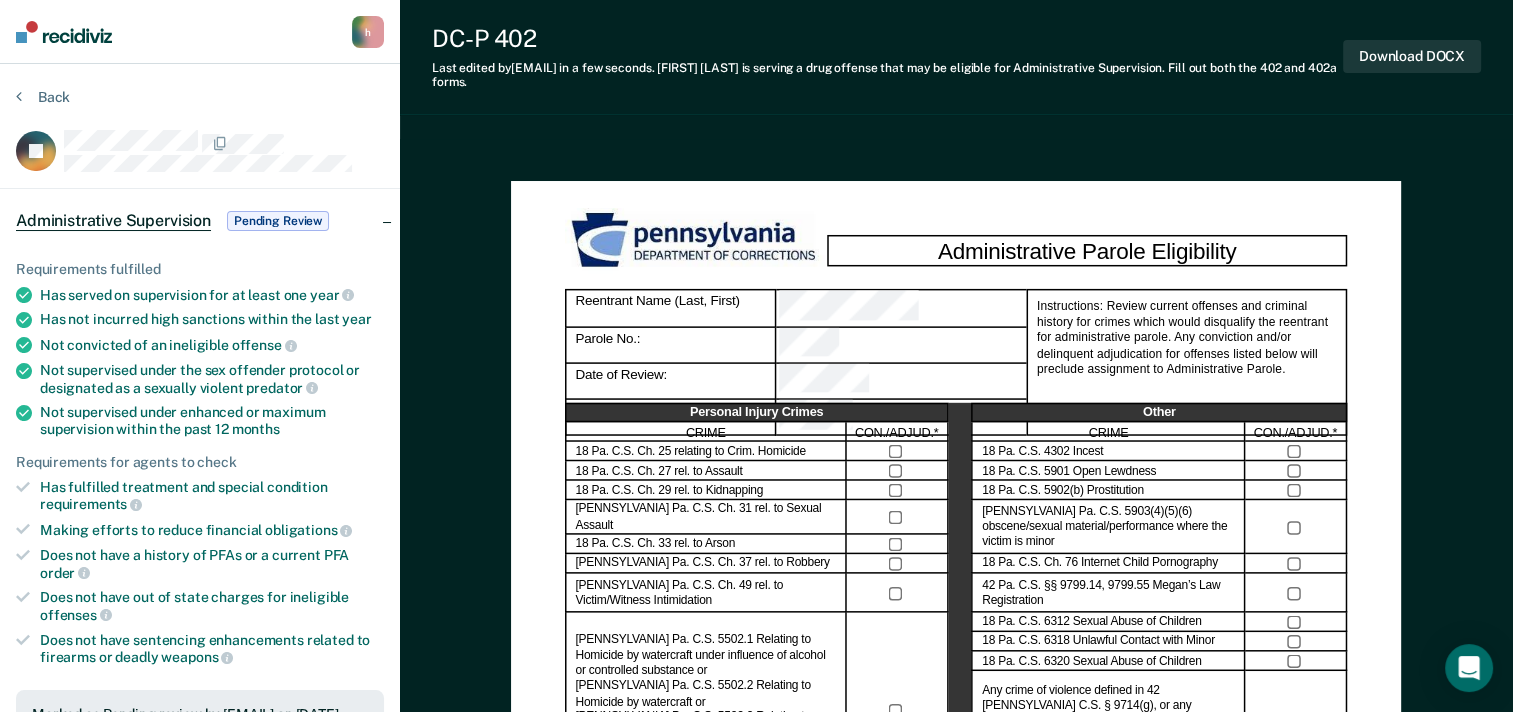 click on "Back JR Administrative Supervision Pending Review Requirements fulfilled Has served on supervision for at least one year Has not incurred high sanctions within the last year Not convicted of an ineligible offense Not supervised under the sex offender protocol or designated as a sexually violent predator Not supervised under enhanced or maximum supervision within the past 12 months Requirements for agents to check Has fulfilled treatment and special condition requirements Making efforts to reduce financial obligations Does not have a history of PFAs or a current PFA order Does not have out of state charges for ineligible offenses Does not have sentencing enhancements related to firearms or deadly weapons Marked as Pending review by [EMAIL] on [DATE]. Update status Revert from Pending Review Mark Ineligible Revert Changes Supervision Contact Relevant Contact Notes" at bounding box center [200, 775] 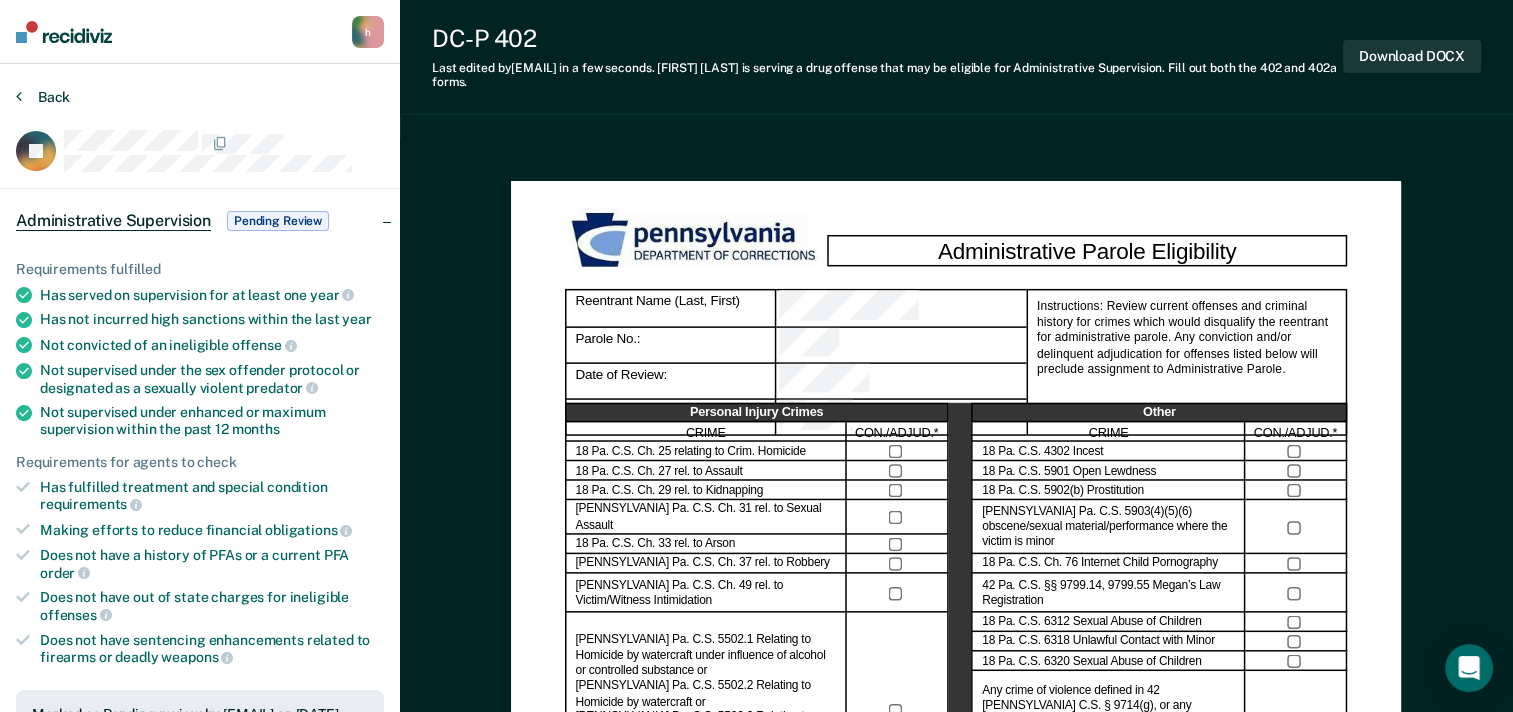 click at bounding box center (19, 96) 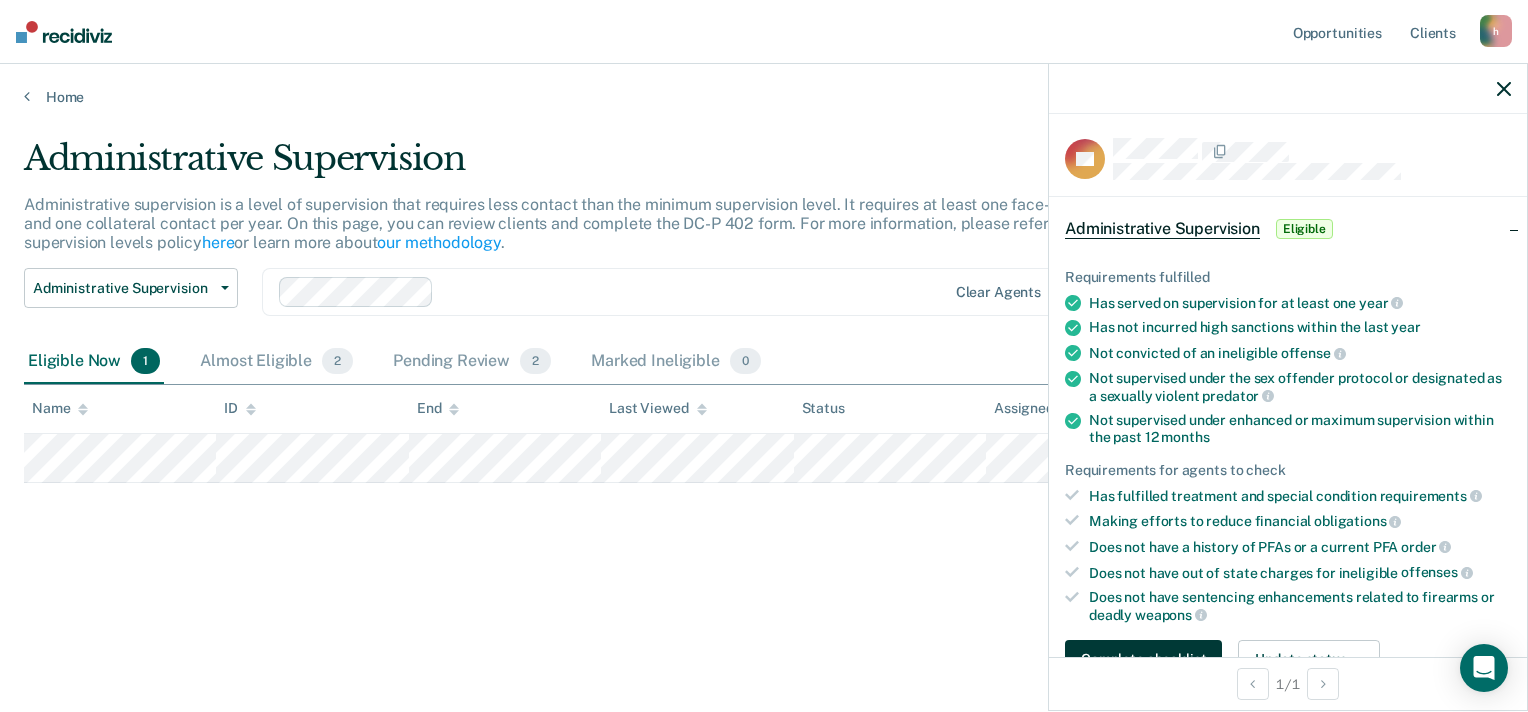 click on "Complete checklist" at bounding box center [1143, 660] 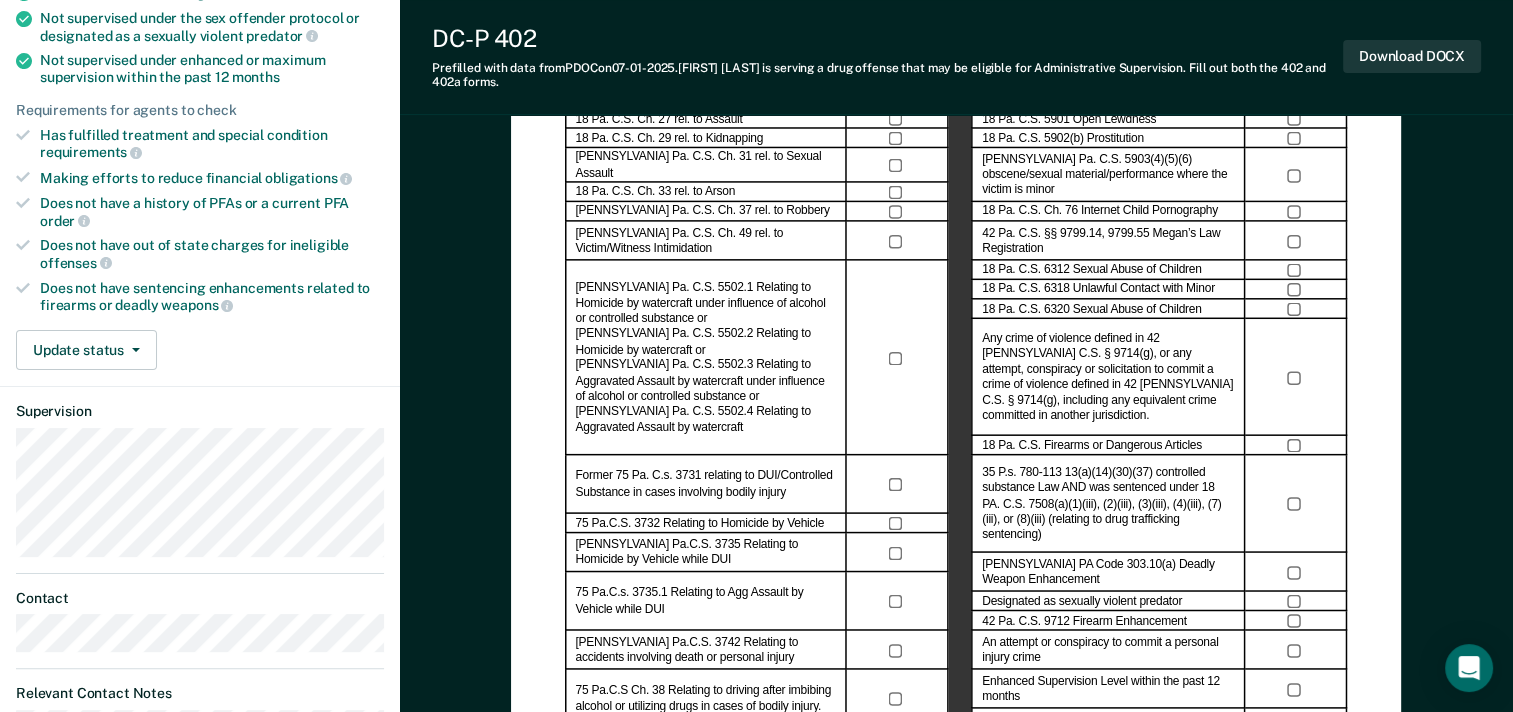 scroll, scrollTop: 400, scrollLeft: 0, axis: vertical 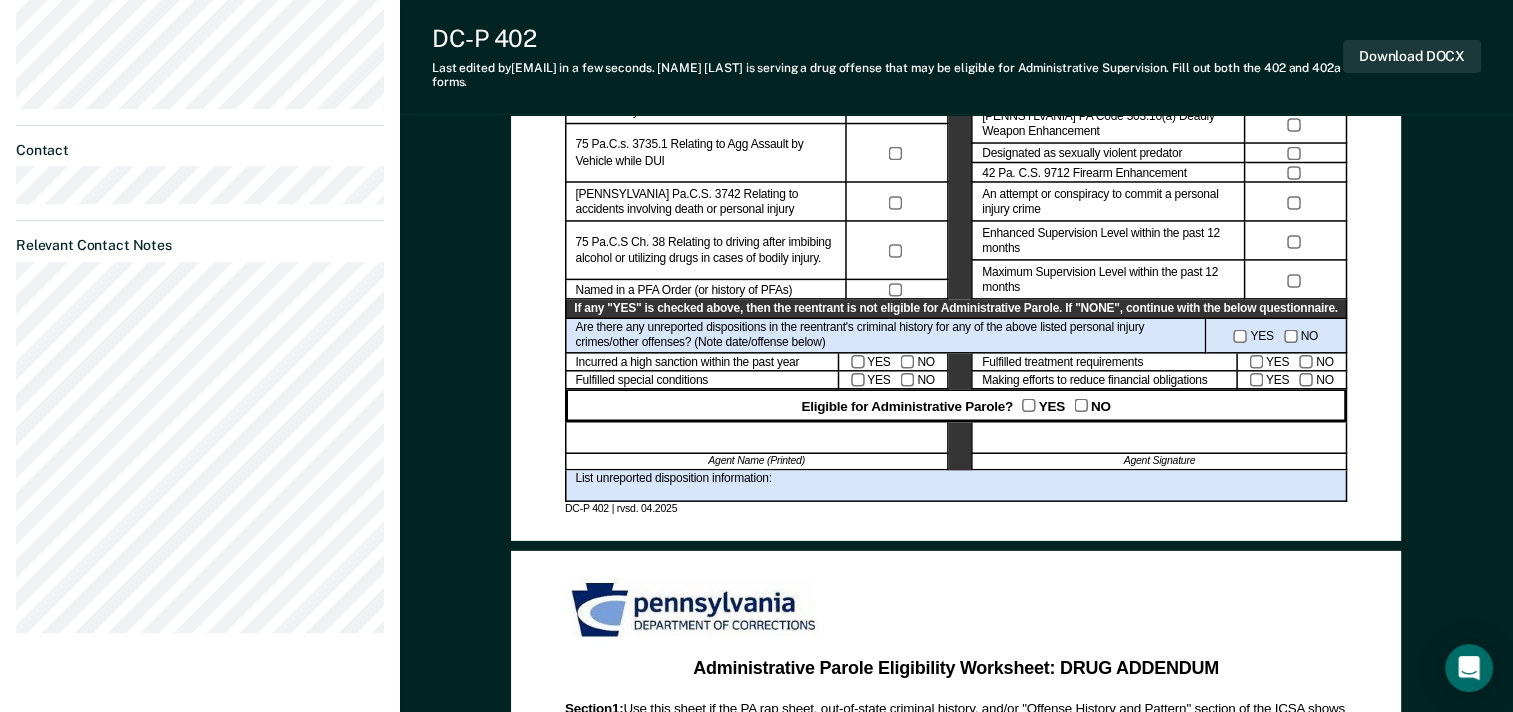 click on "Eligible for Administrative Parole? YES NO" at bounding box center (956, 405) 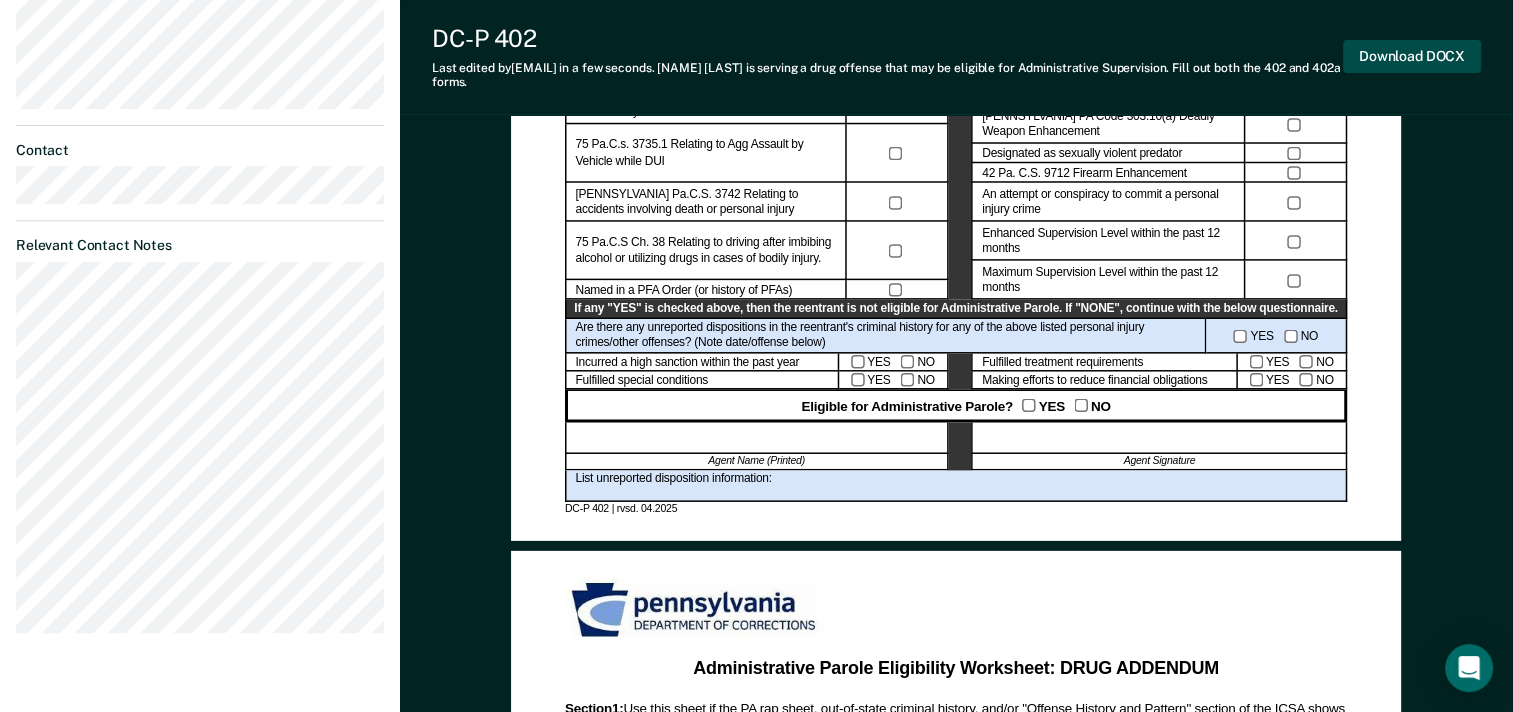 click on "Download DOCX" at bounding box center (1412, 56) 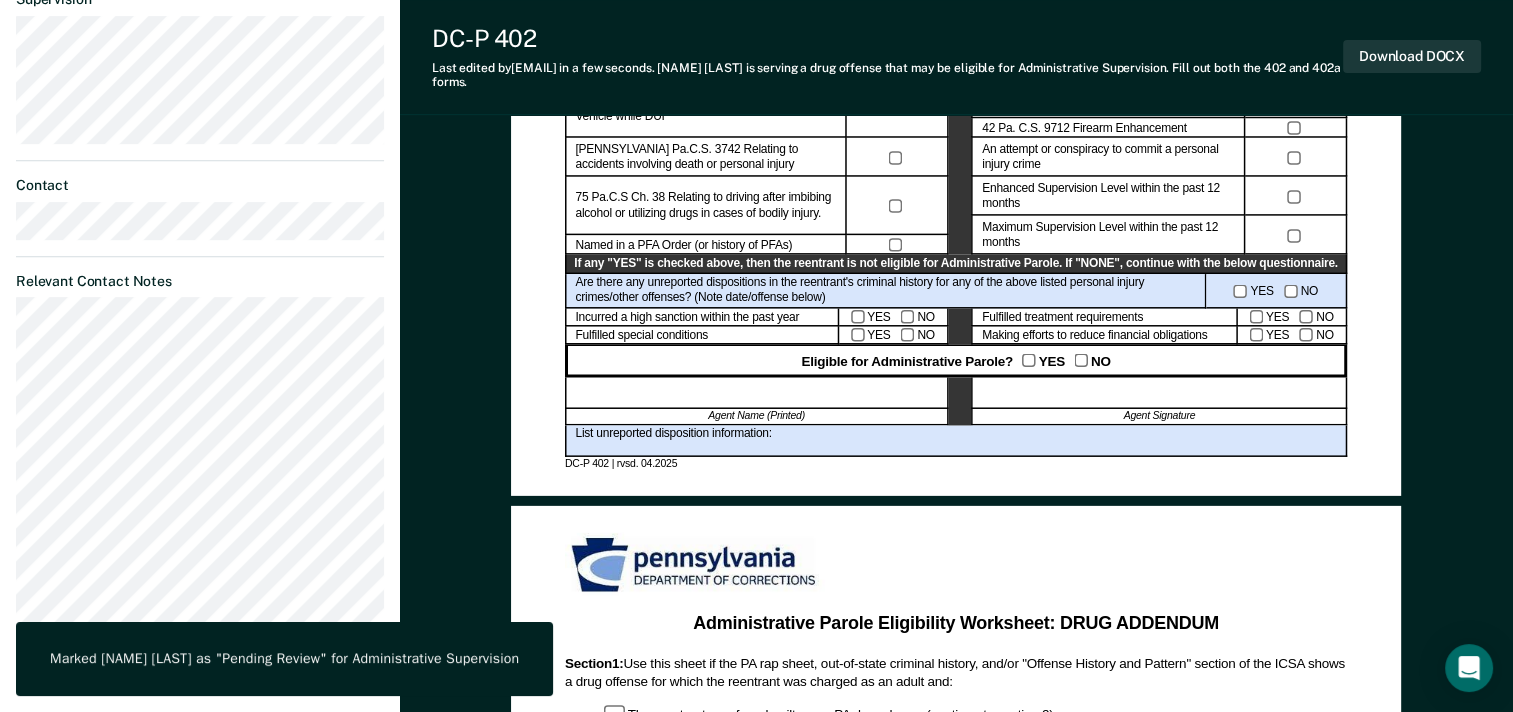 scroll, scrollTop: 797, scrollLeft: 0, axis: vertical 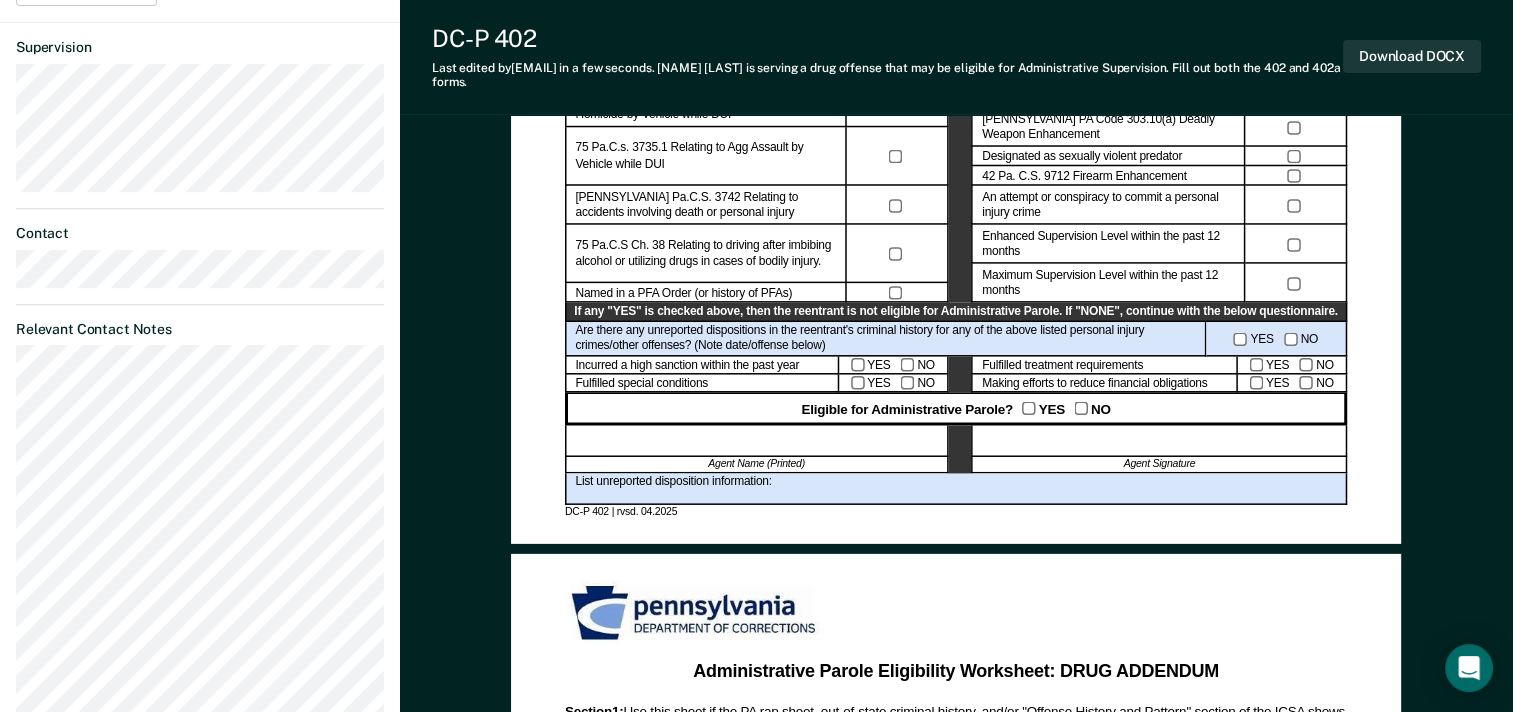 click on "Administrative Parole Eligibility Worksheet: DRUG ADDENDUM Section 1 : Use this sheet if the PA rap sheet, out-of-state criminal history, and/or "Offense History and Pattern" section of the ICSA shows a drug offense for which the reentrant was charged as an adult and: The reentrant was found guilty on a PA drug charge (continue to section 2) or No disposition was reported on a PA drug charge (continue to section 2) or The reentrant was found guilty on an out-of-state drug charge (skip to section 4) or No disposition was reported on an out-of-state drug charge (skip to section 4) or If none of these boxes are checked, then drug charges do not preclude the reentrant's eligibility. Section 2 : For in-state offenses, the AOPC UJS Portal shows that the reentrant was charged with: 35 P.S. 780-113 (14) - Delivery by practitioner (continue to section 3) 35 P.S. 780-113 (30) - Possession with intent to deliver (continue to section 3) If one or more boxes are checked, continue to section 3. Section 3 : Section 4" at bounding box center (956, -42) 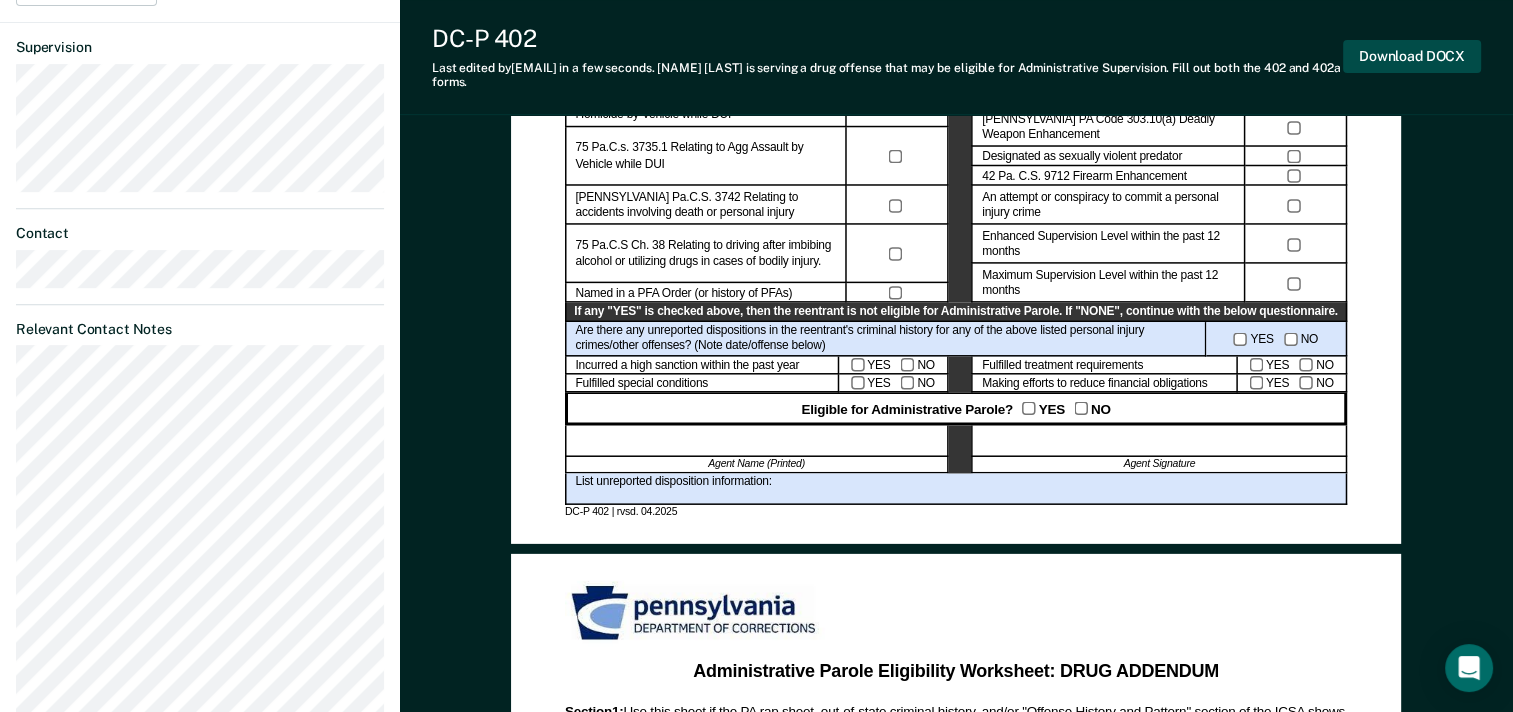 click on "Download DOCX" at bounding box center (1412, 56) 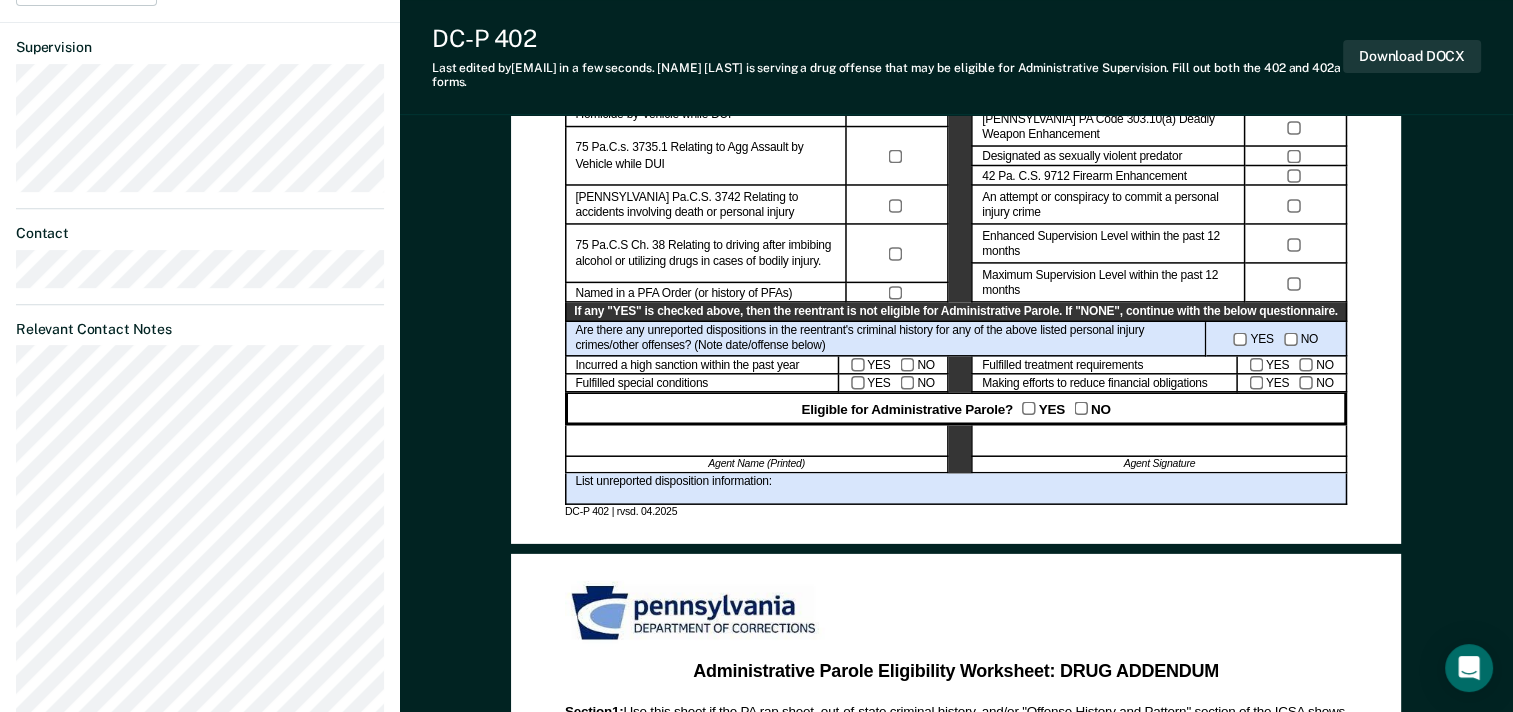 click on "Administrative Parole Eligibility Reentrant Name (Last, First) Parole No.: Date of Review: Current Grade of Supervision Instructions: Review current offenses and criminal history for crimes which would disqualify the reentrant for administrative parole. Any conviction and/or delinquent adjudication for offenses listed below will preclude assignment to Administrative Parole. Personal Injury Crimes CRIME CON./ADJUD.*
[LAW] relating to Crim. Homicide
[LAW] rel. to Assault
[LAW] rel. to Kidnapping
[LAW] rel. to Sexual Assault
[LAW] rel. to Arson
[LAW] rel. to Robbery
[LAW] rel. to Victim/Witness Intimidation
Former [LAW] relating to DUI/Controlled Substance in cases involving bodily injury
[LAW] Relating to Homicide by Vehicle
[LAW] Relating to Homicide by Vehicle while DUI
[LAW] Relating to Agg Assault by Vehicle while DUI
Named in a PFA Order (or history of PFAs)
Other CRIME YES" at bounding box center [956, 613] 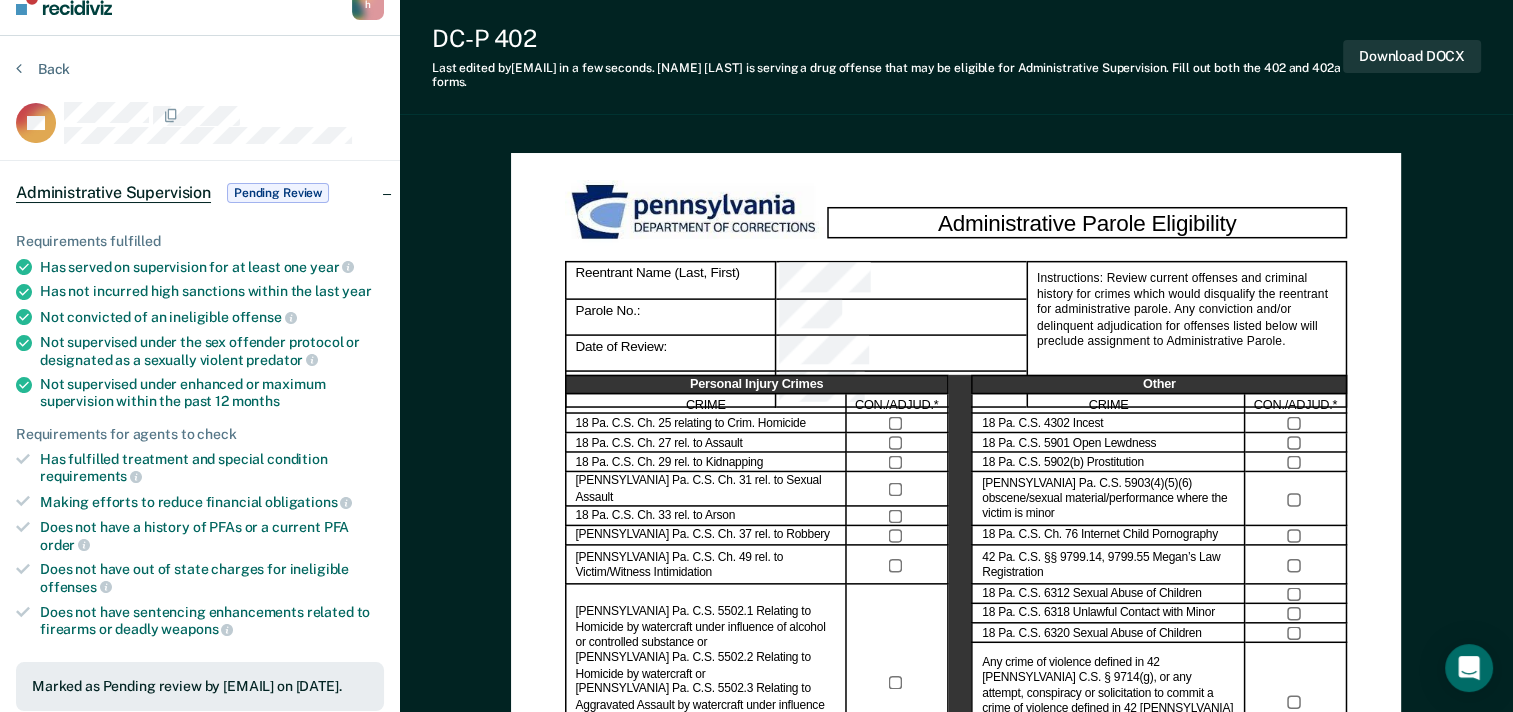 scroll, scrollTop: 0, scrollLeft: 0, axis: both 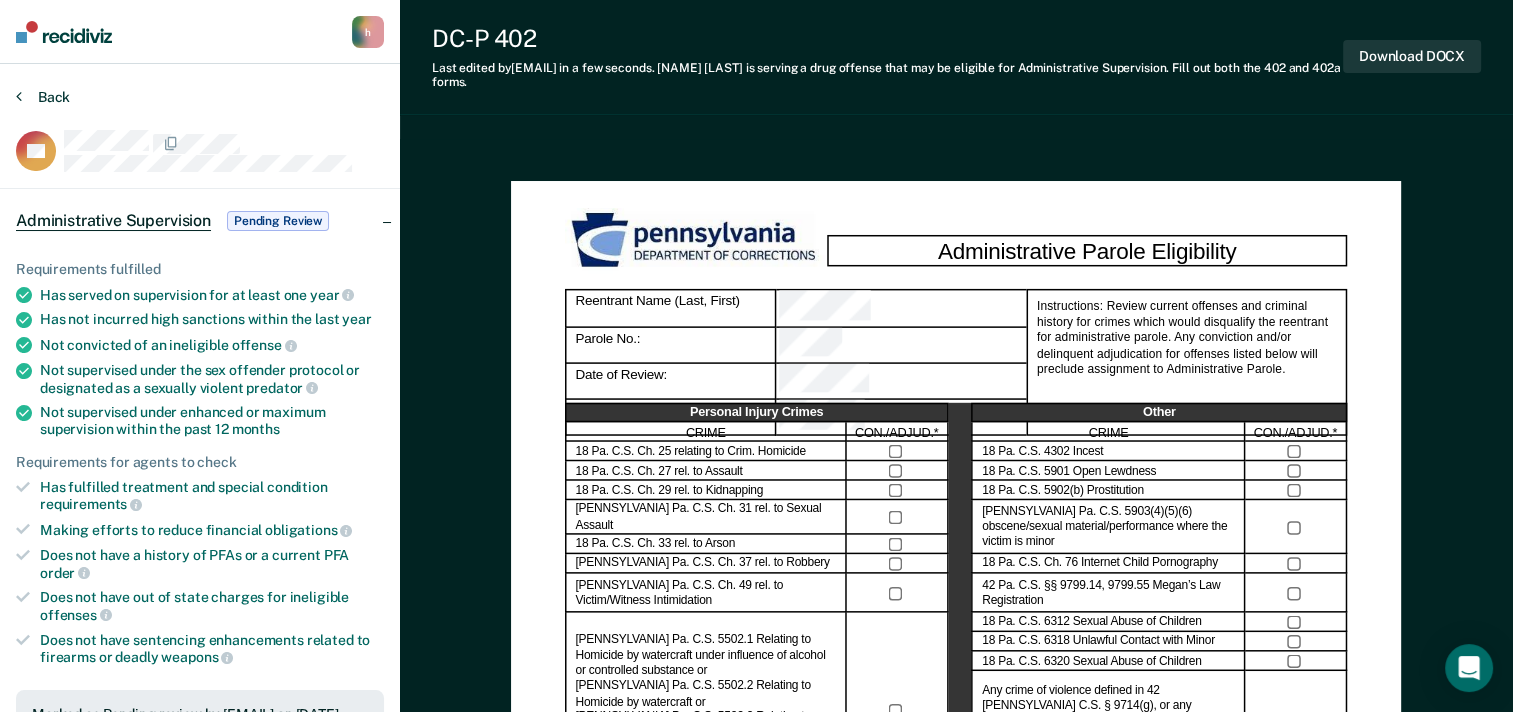 click on "Back" at bounding box center [43, 97] 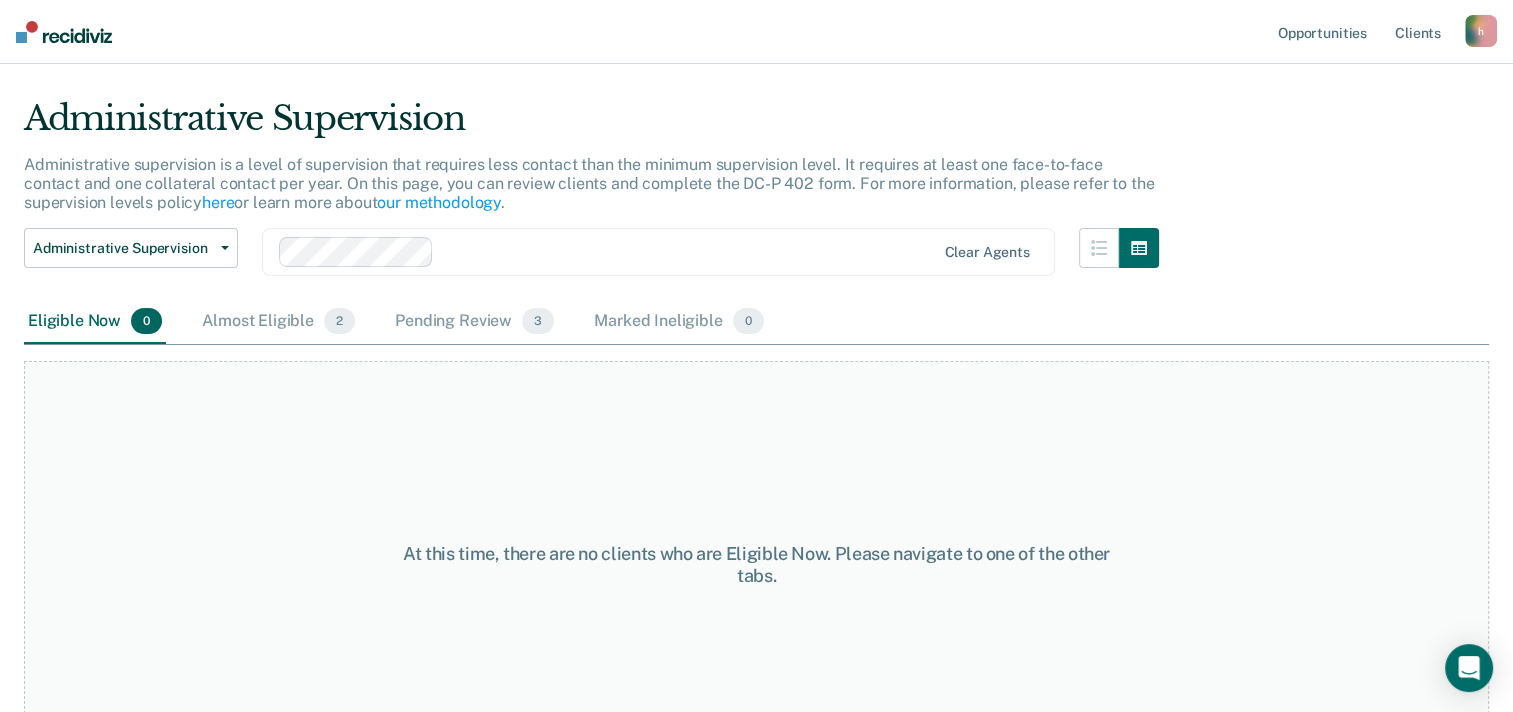 scroll, scrollTop: 0, scrollLeft: 0, axis: both 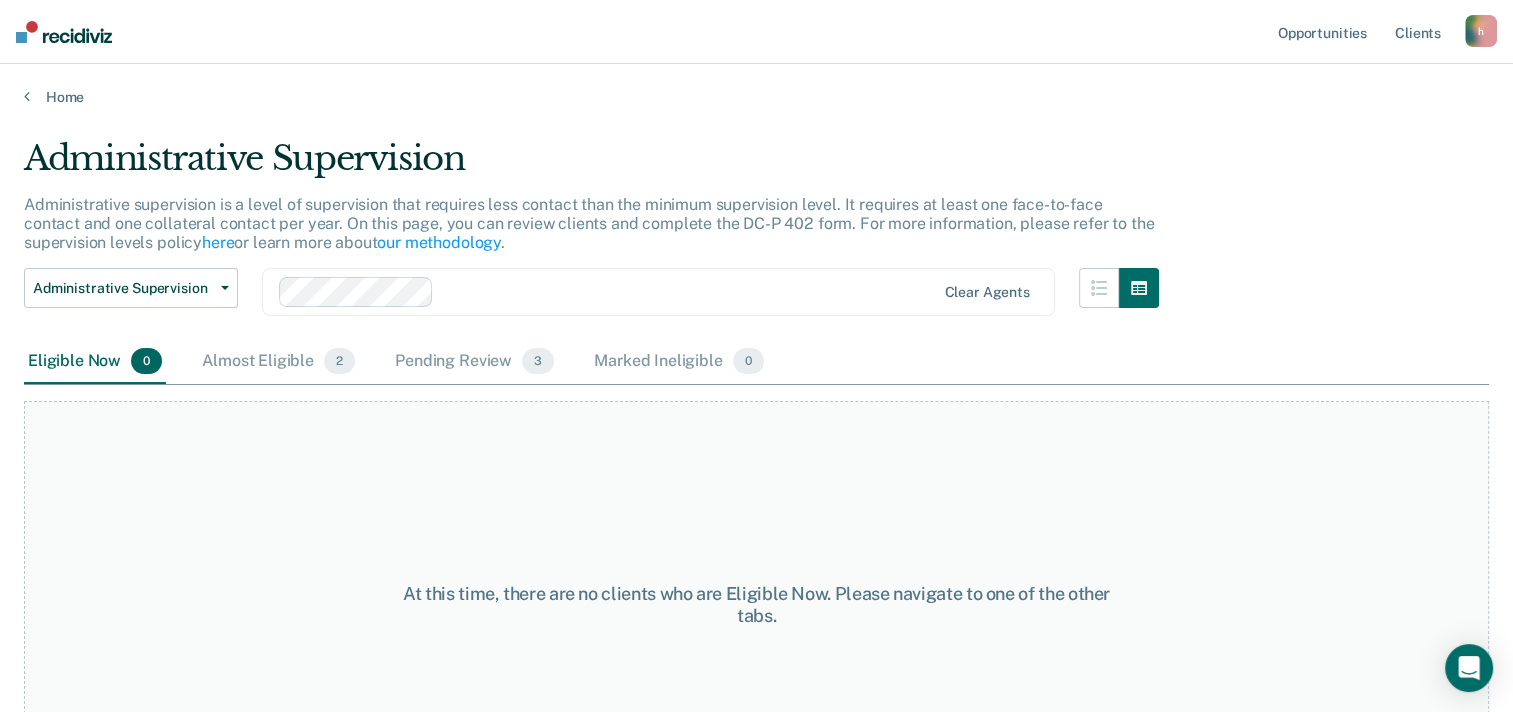 click on "Home" at bounding box center (756, 85) 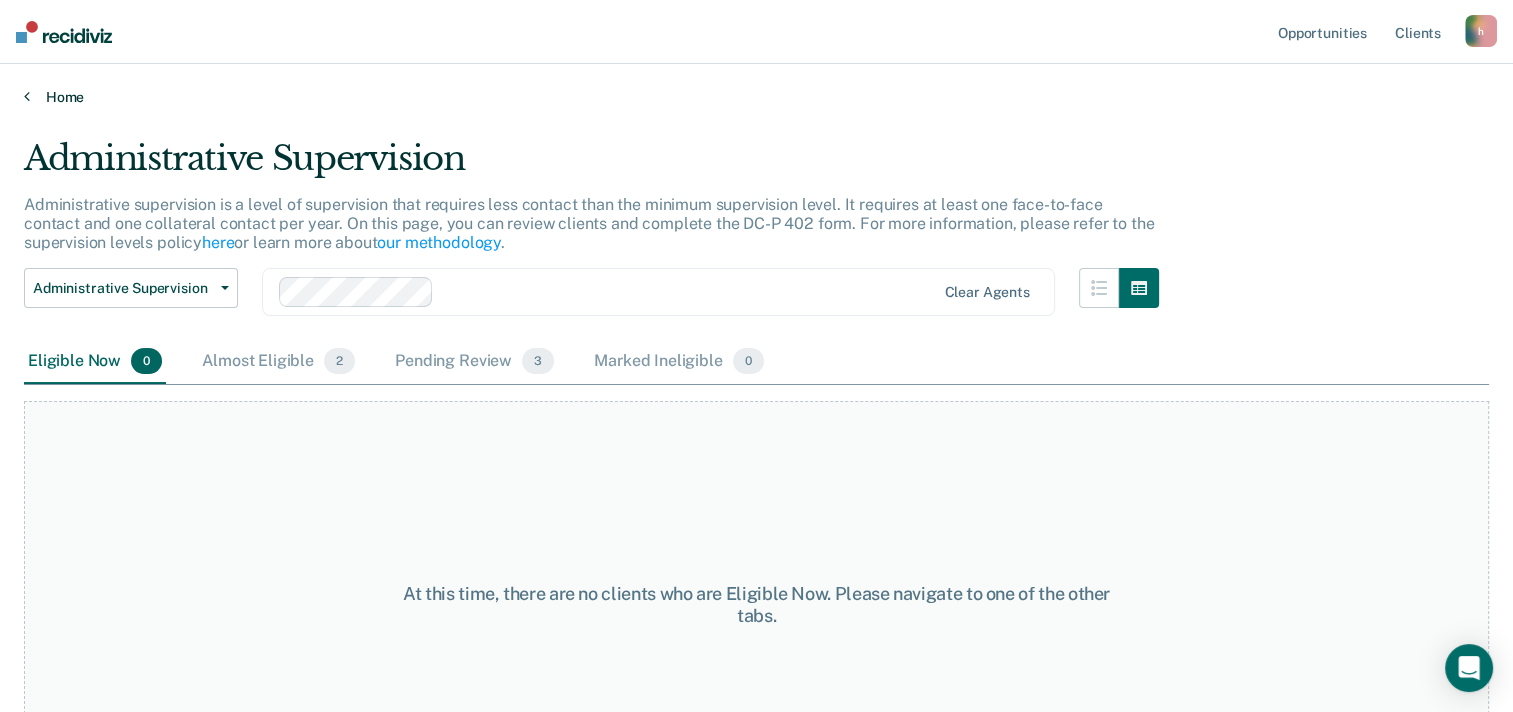click on "Home" at bounding box center [756, 97] 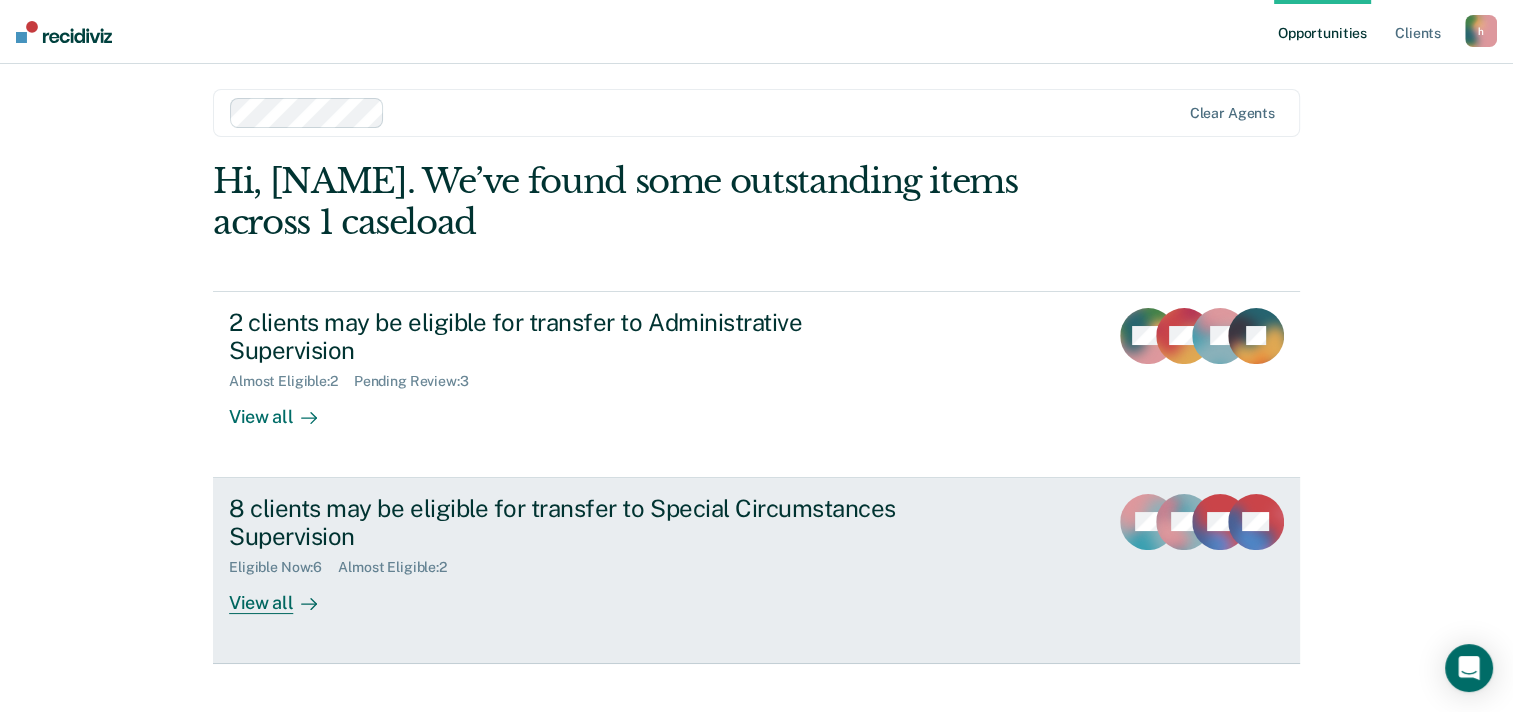 scroll, scrollTop: 9, scrollLeft: 0, axis: vertical 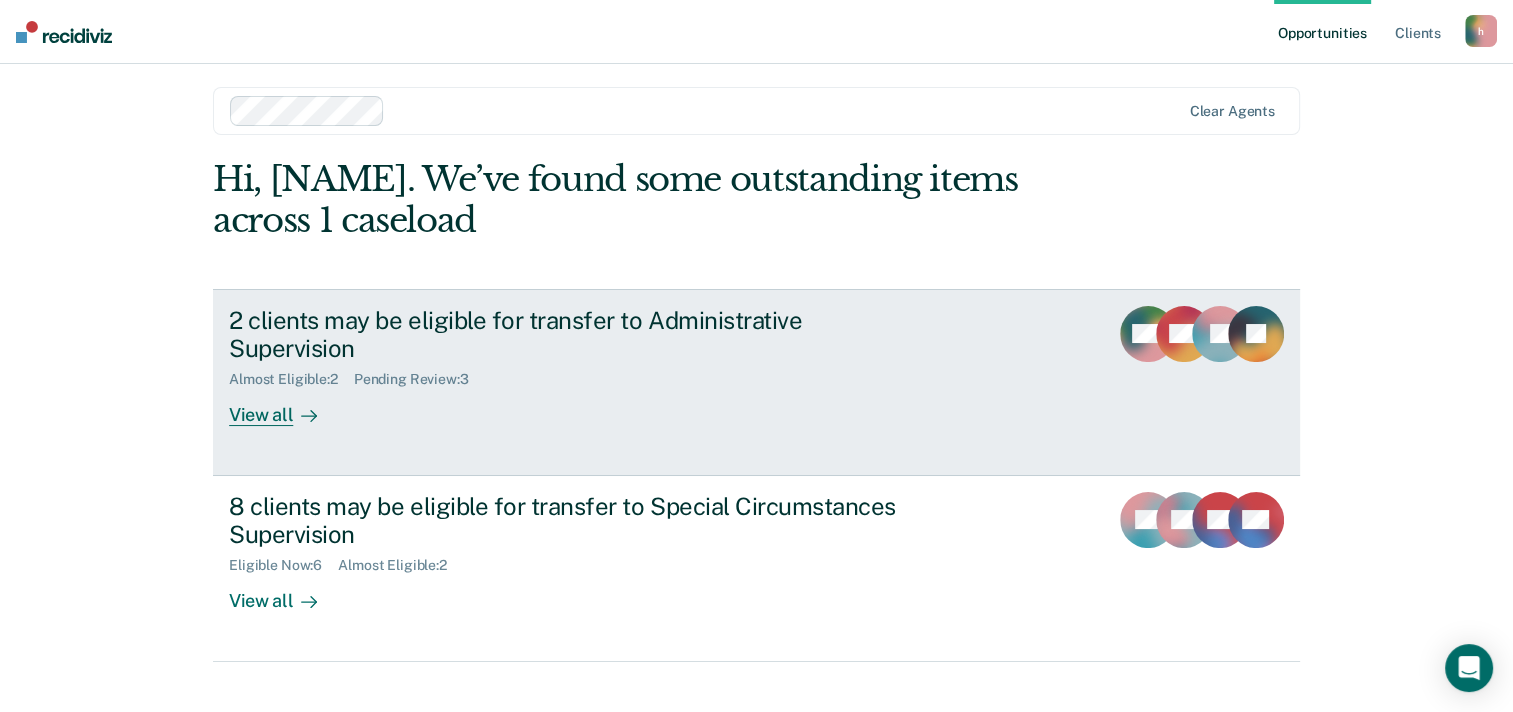 click at bounding box center [305, 415] 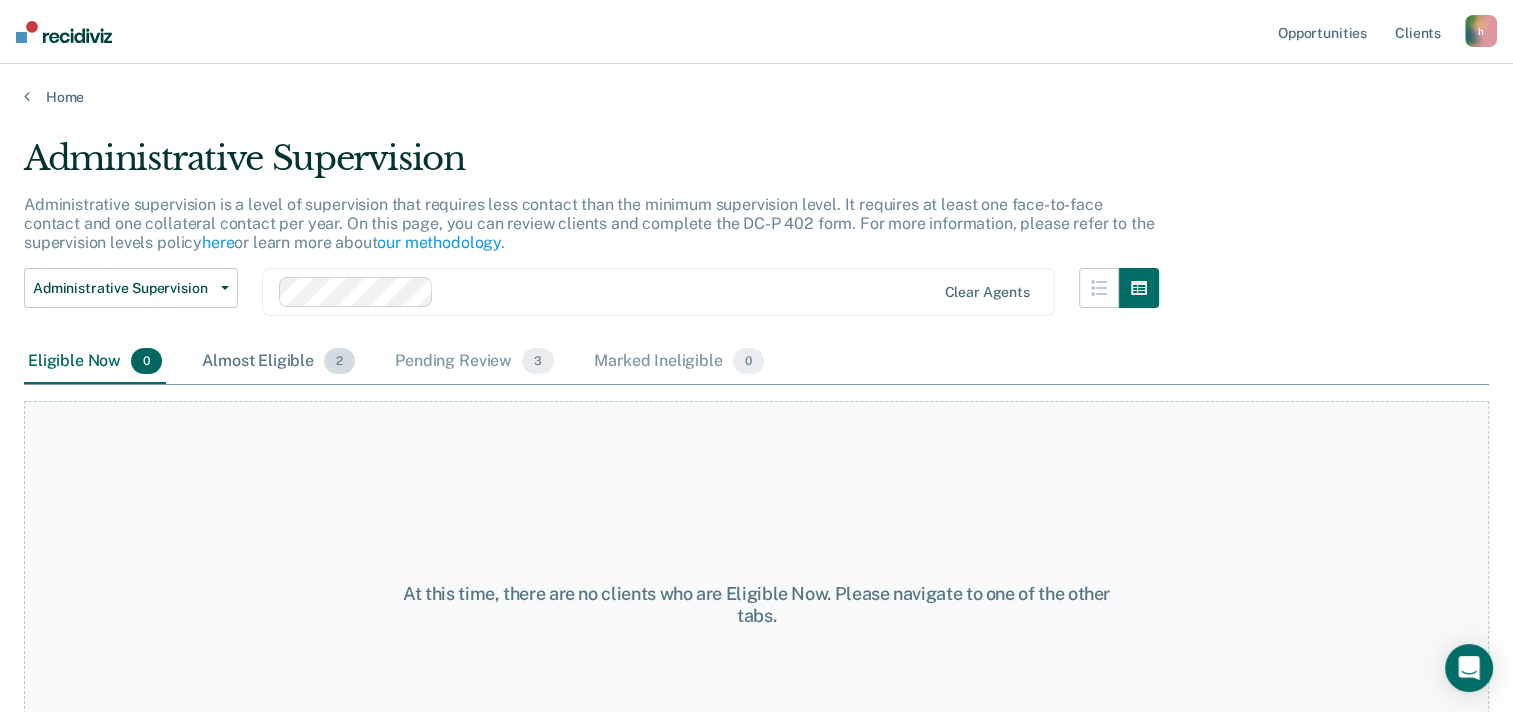 click on "Almost Eligible 2" at bounding box center (278, 362) 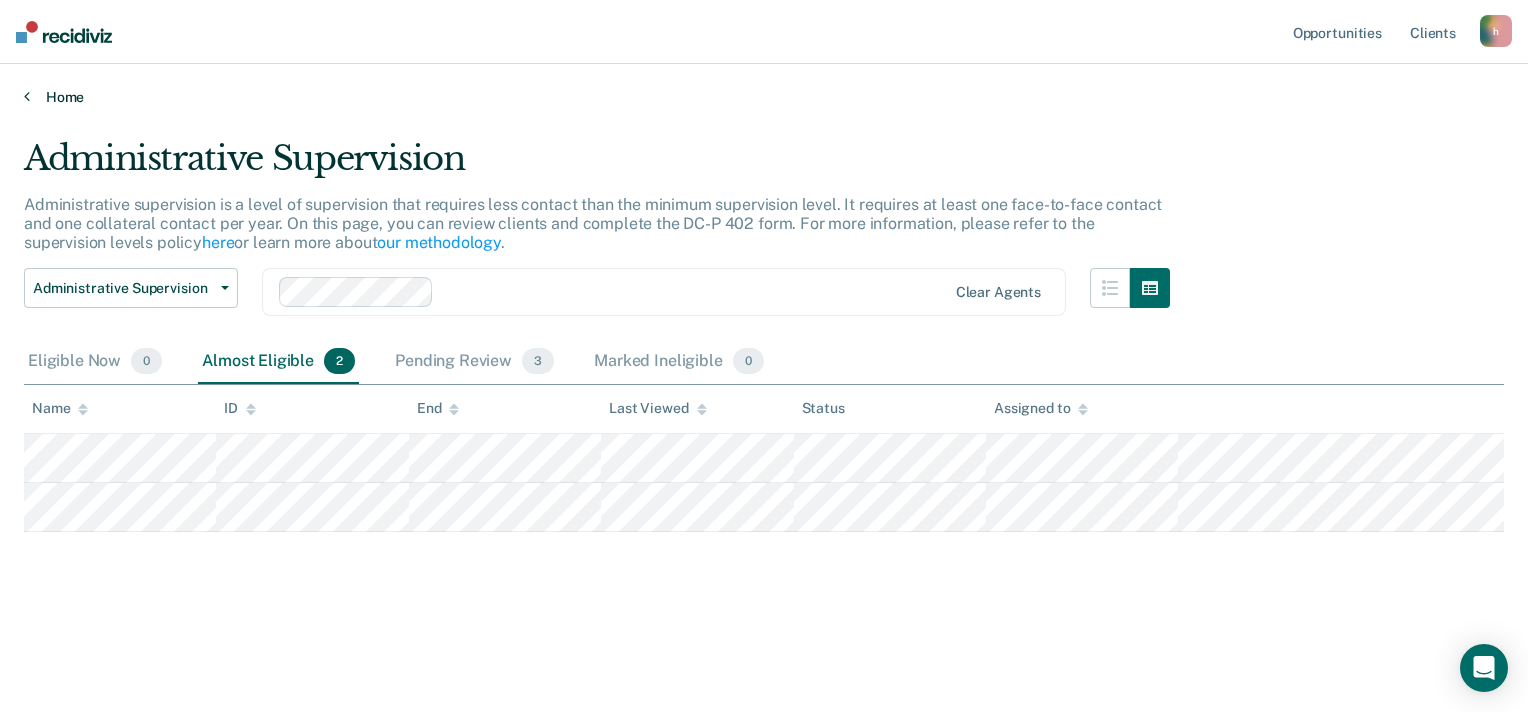 click at bounding box center (27, 96) 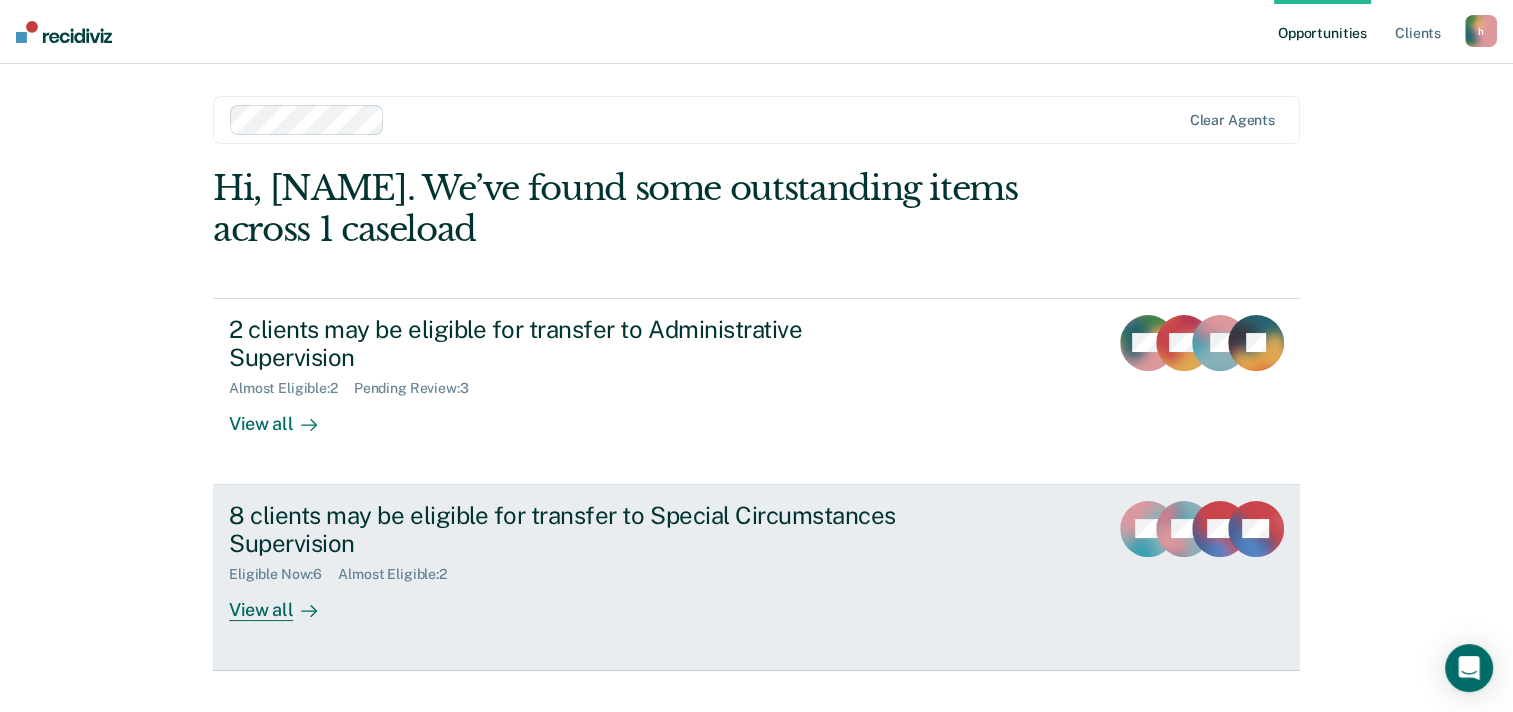 click on "8 clients may be eligible for transfer to Special Circumstances Supervision Eligible Now :  6 Almost Eligible :  2 View all" at bounding box center [604, 561] 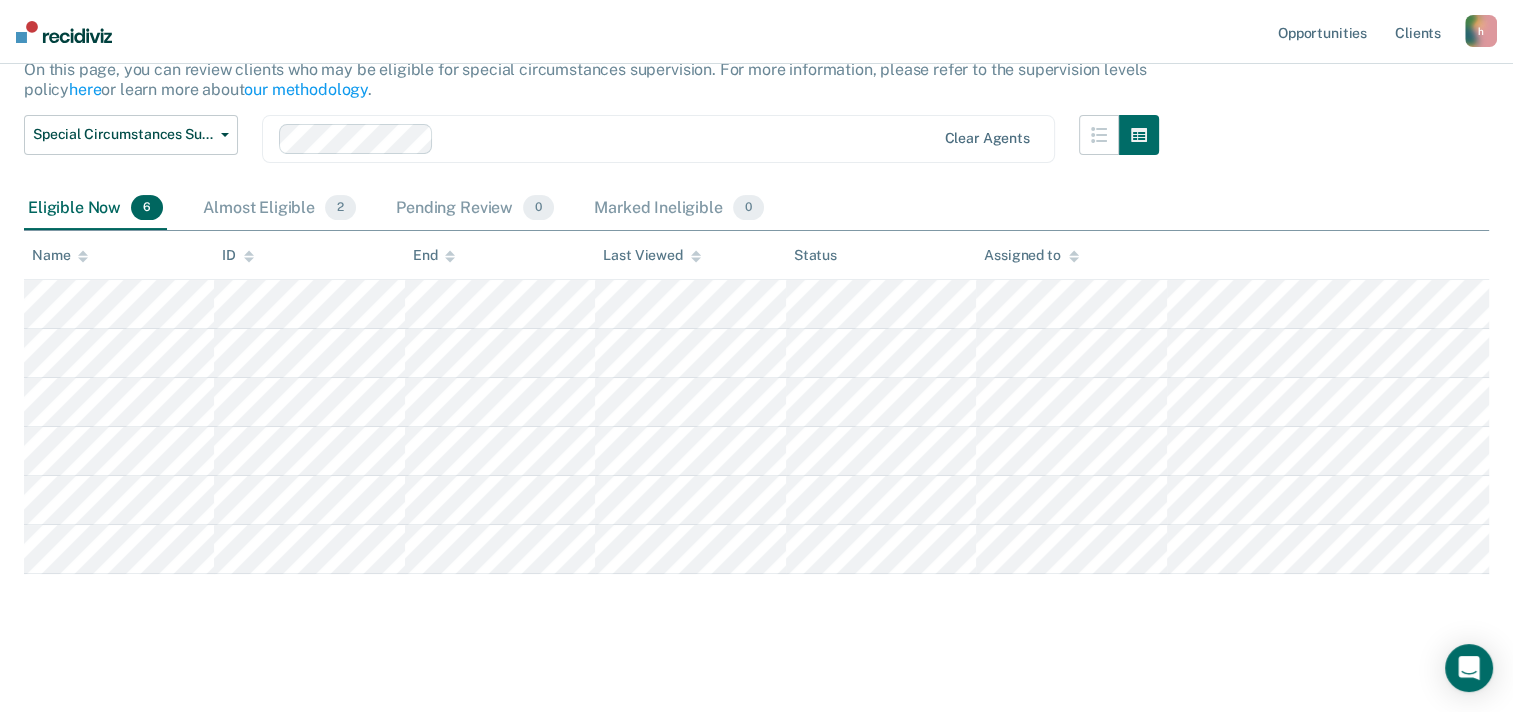 scroll, scrollTop: 216, scrollLeft: 0, axis: vertical 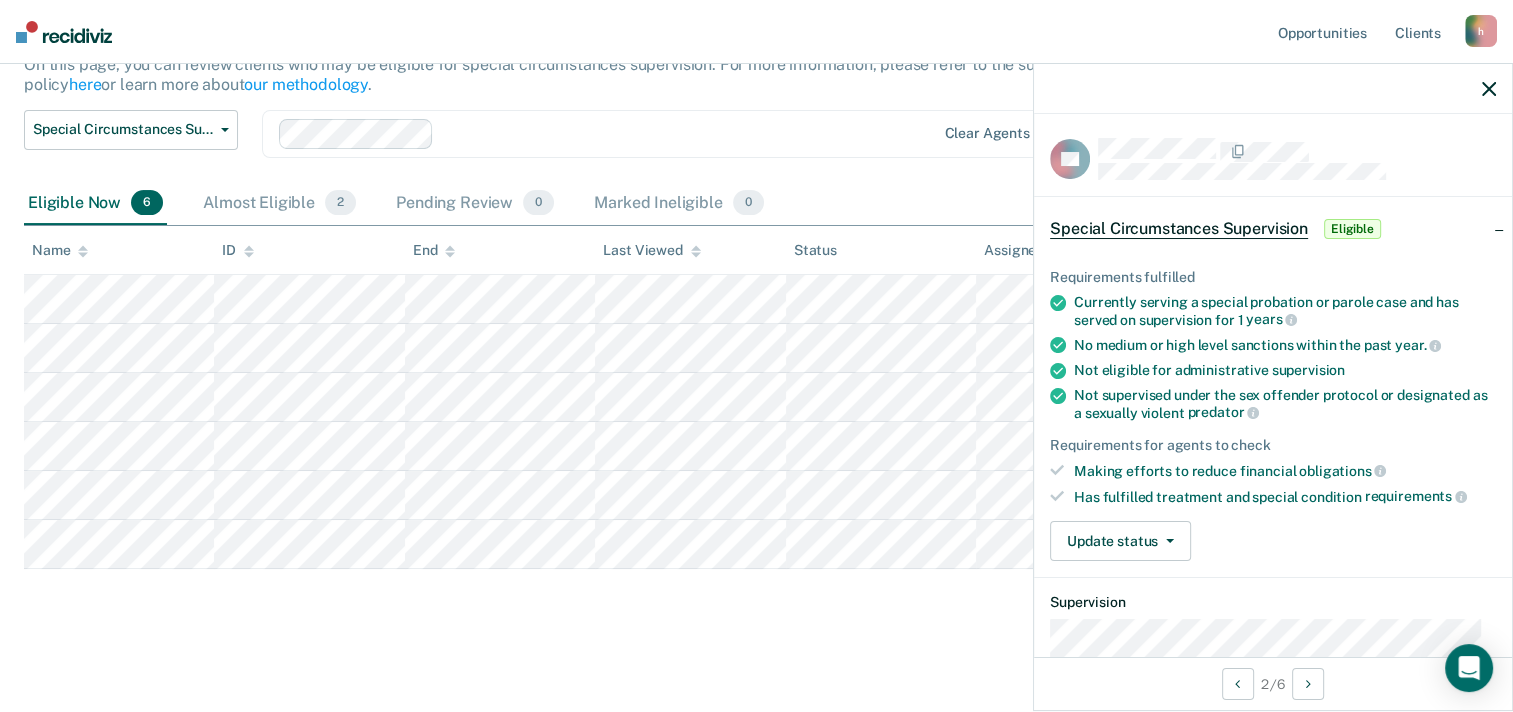 click on "Special Circumstances Supervision Special circumstances supervision allows reentrants who are not eligible for traditional administrative supervision to be supervised at a lower level of supervision. It is typically used for reentrants who have extenuating circumstances that reduce the risk of re-offending or reentrants who have made satisfactory adjustments on supervision over a period of time. On this page, you can review clients who may be eligible for special circumstances supervision. For more information, please refer to the supervision levels policy here or learn more about our methodology . Special Circumstances Supervision Administrative Supervision Special Circumstances Supervision Clear agents Eligible Now 6 Almost Eligible 2 Pending Review 0 Marked Ineligible 0
To pick up a draggable item, press the space bar.
While dragging, use the arrow keys to move the item.
Press space again to drop the item in its new position, or press escape to cancel.
Name ID End Last Viewed Status" at bounding box center (756, 274) 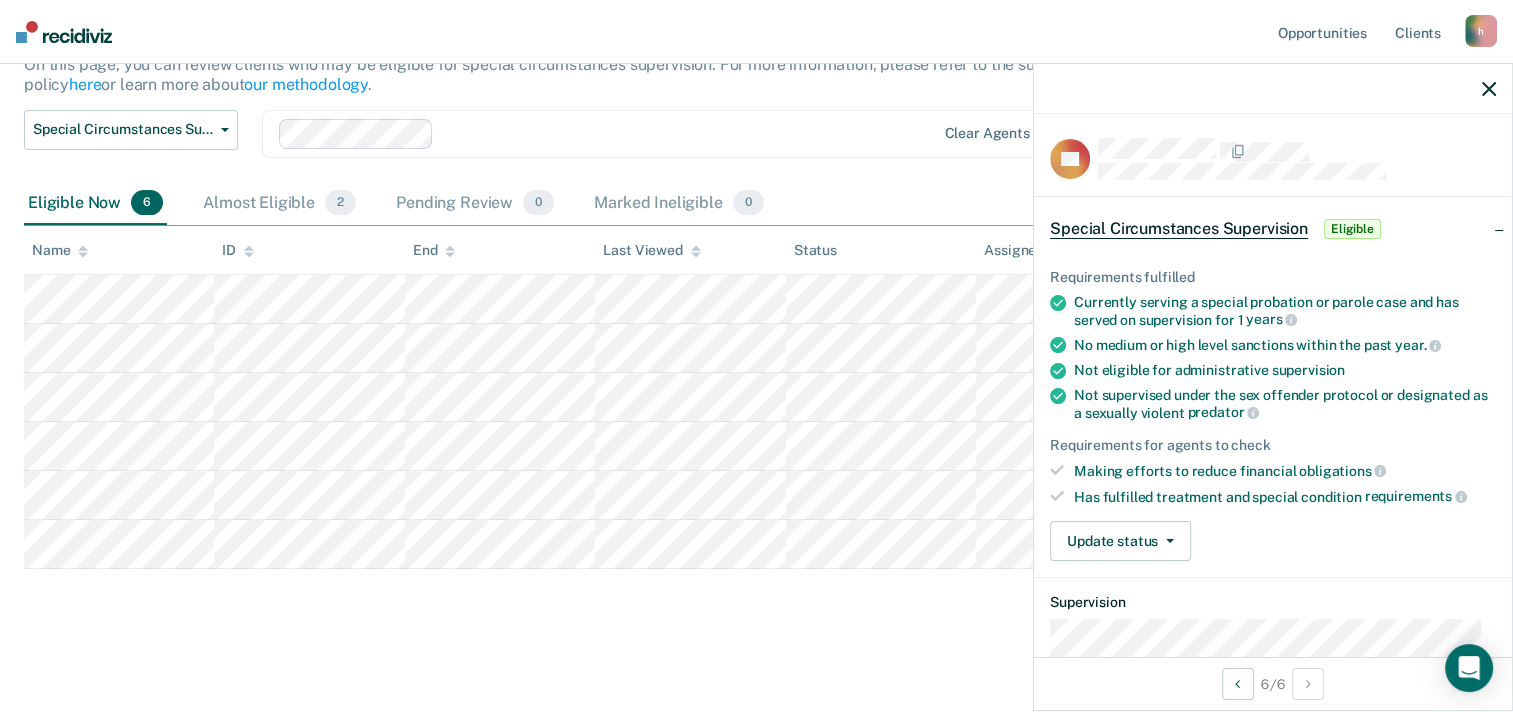 click on "Special Circumstances Supervision Special circumstances supervision allows reentrants who are not eligible for traditional administrative supervision to be supervised at a lower level of supervision. It is typically used for reentrants who have extenuating circumstances that reduce the risk of re-offending or reentrants who have made satisfactory adjustments on supervision over a period of time. On this page, you can review clients who may be eligible for special circumstances supervision. For more information, please refer to the supervision levels policy here or learn more about our methodology . Special Circumstances Supervision Administrative Supervision Special Circumstances Supervision Clear agents Eligible Now 6 Almost Eligible 2 Pending Review 0 Marked Ineligible 0
To pick up a draggable item, press the space bar.
While dragging, use the arrow keys to move the item.
Press space again to drop the item in its new position, or press escape to cancel.
Name ID End Last Viewed Status" at bounding box center (756, 274) 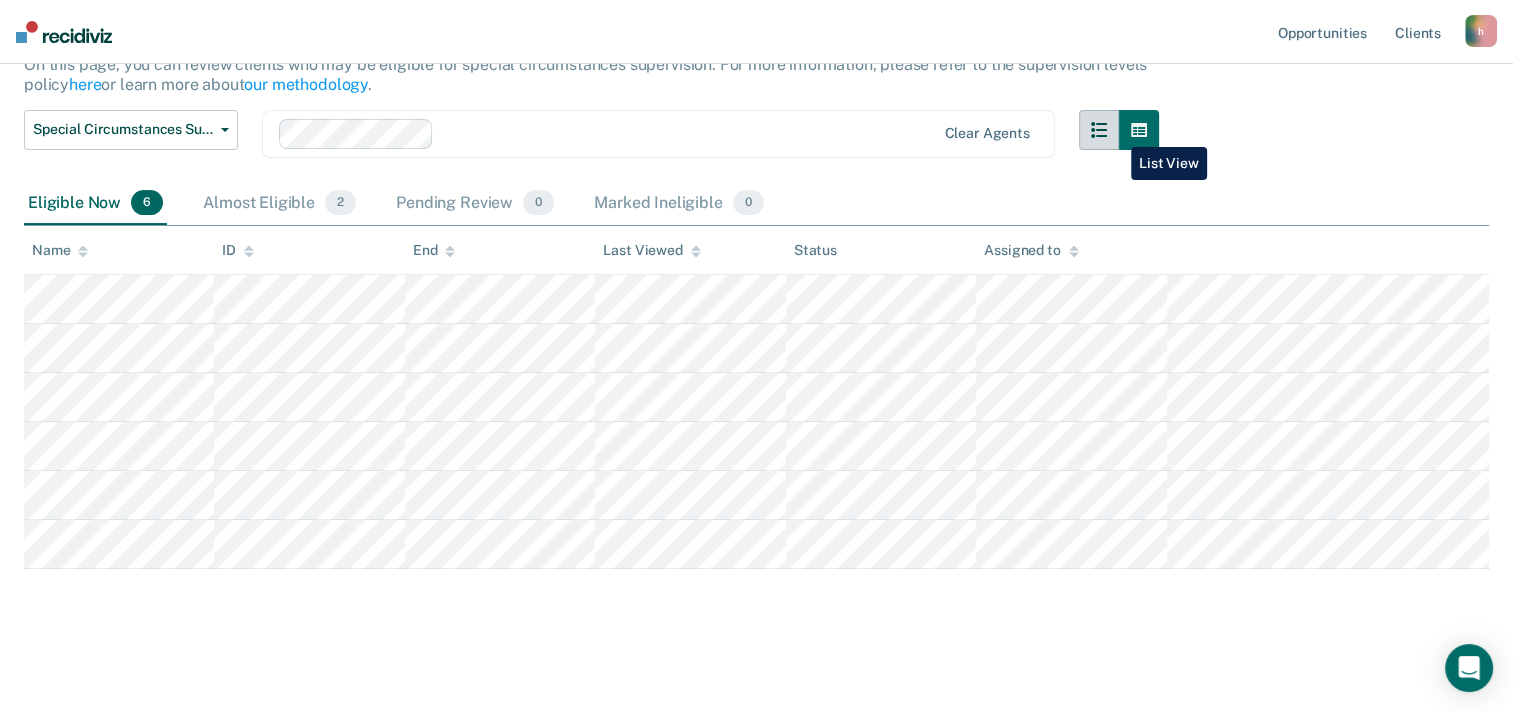 click at bounding box center (1099, 130) 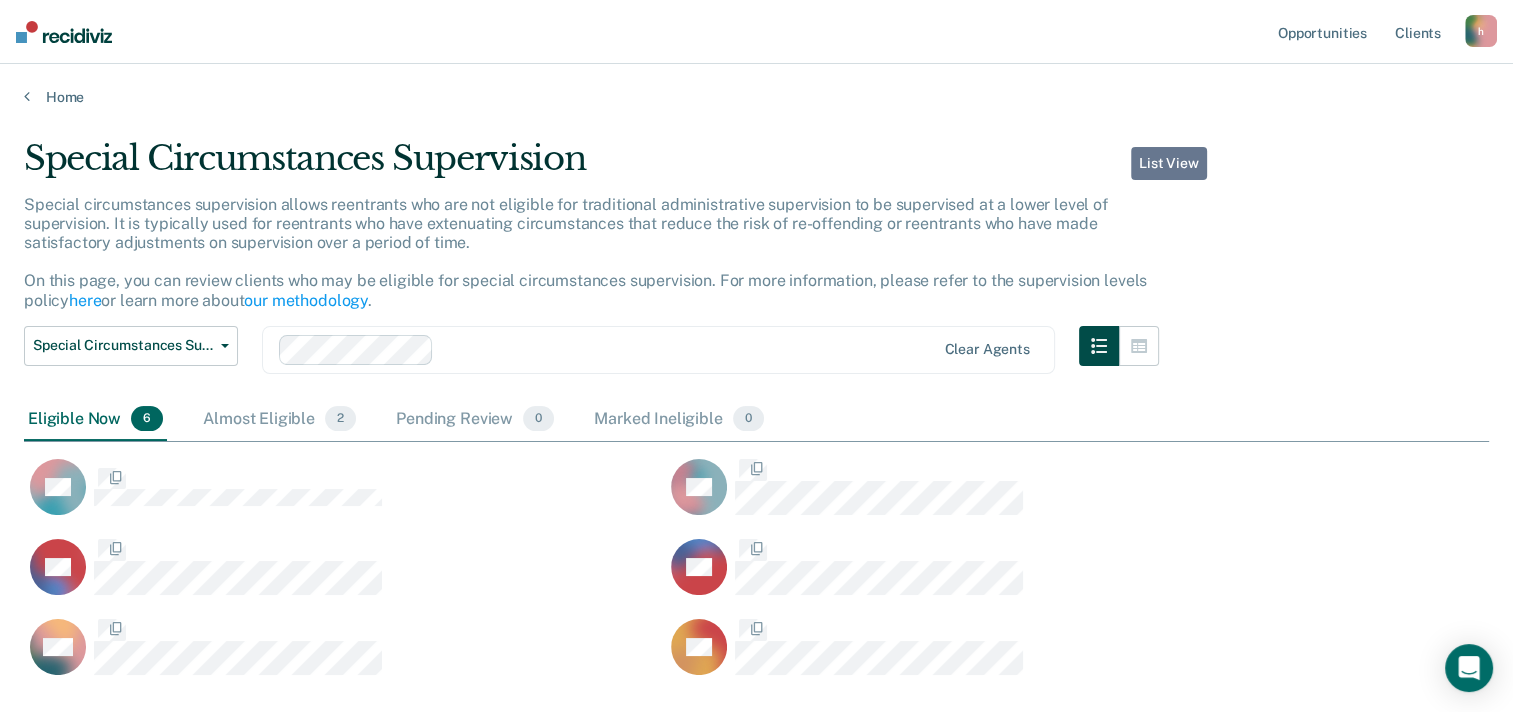 scroll, scrollTop: 16, scrollLeft: 16, axis: both 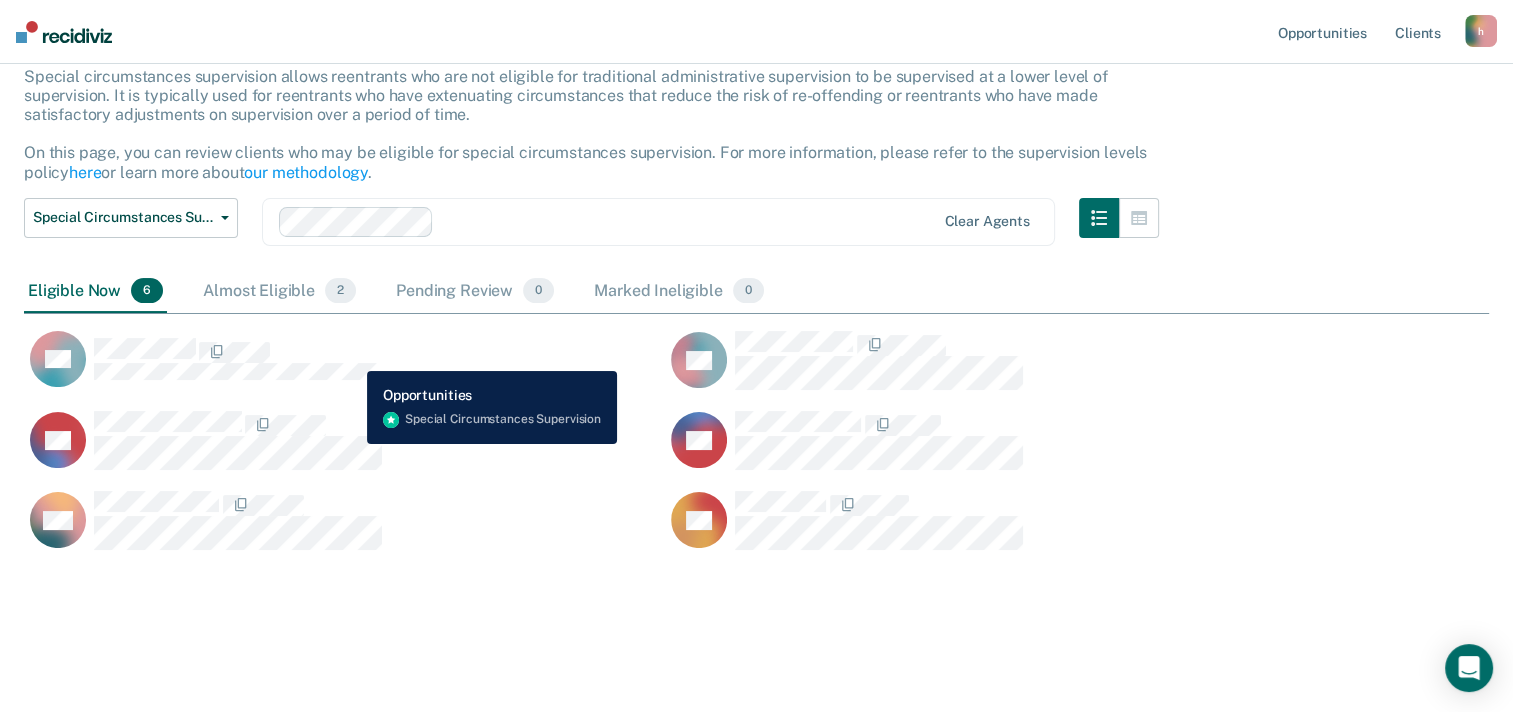 click at bounding box center (238, 350) 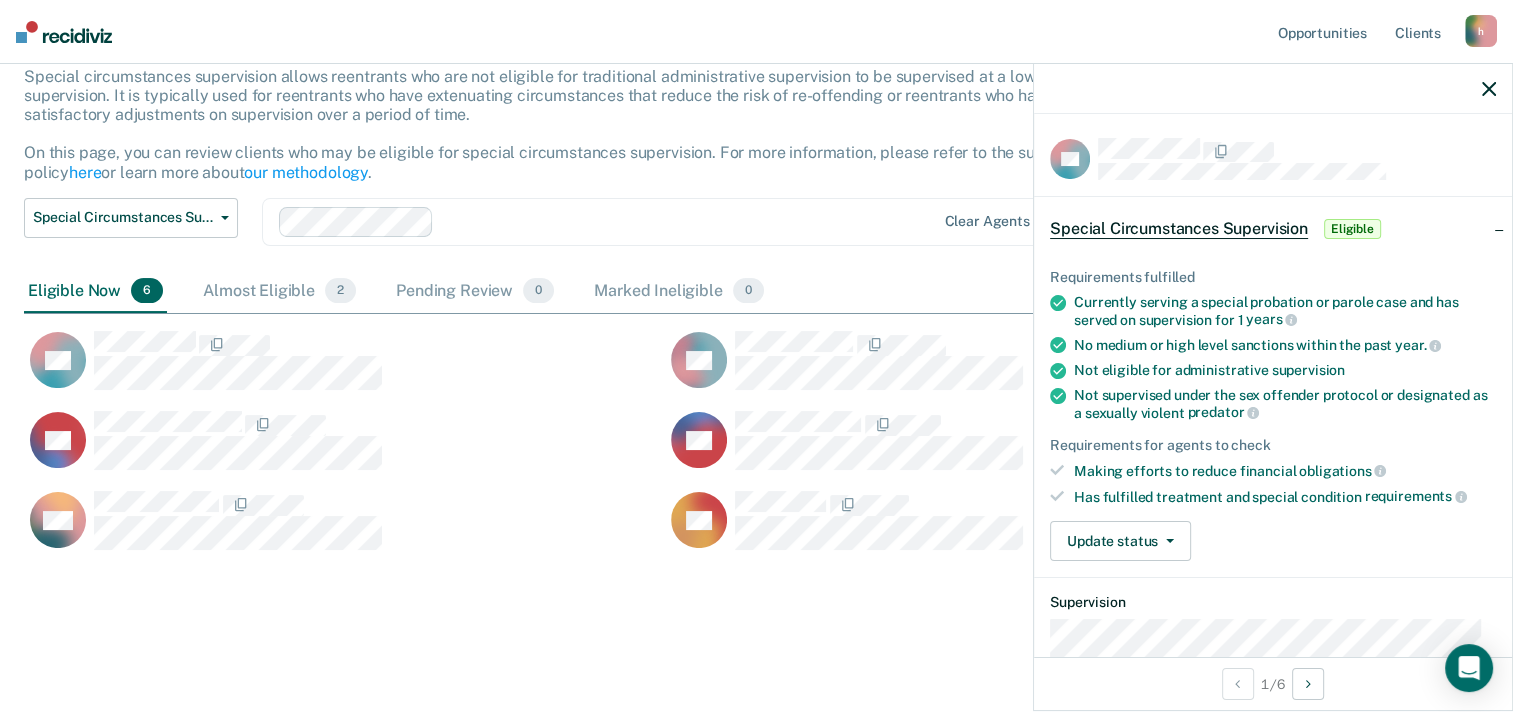 click at bounding box center [1489, 89] 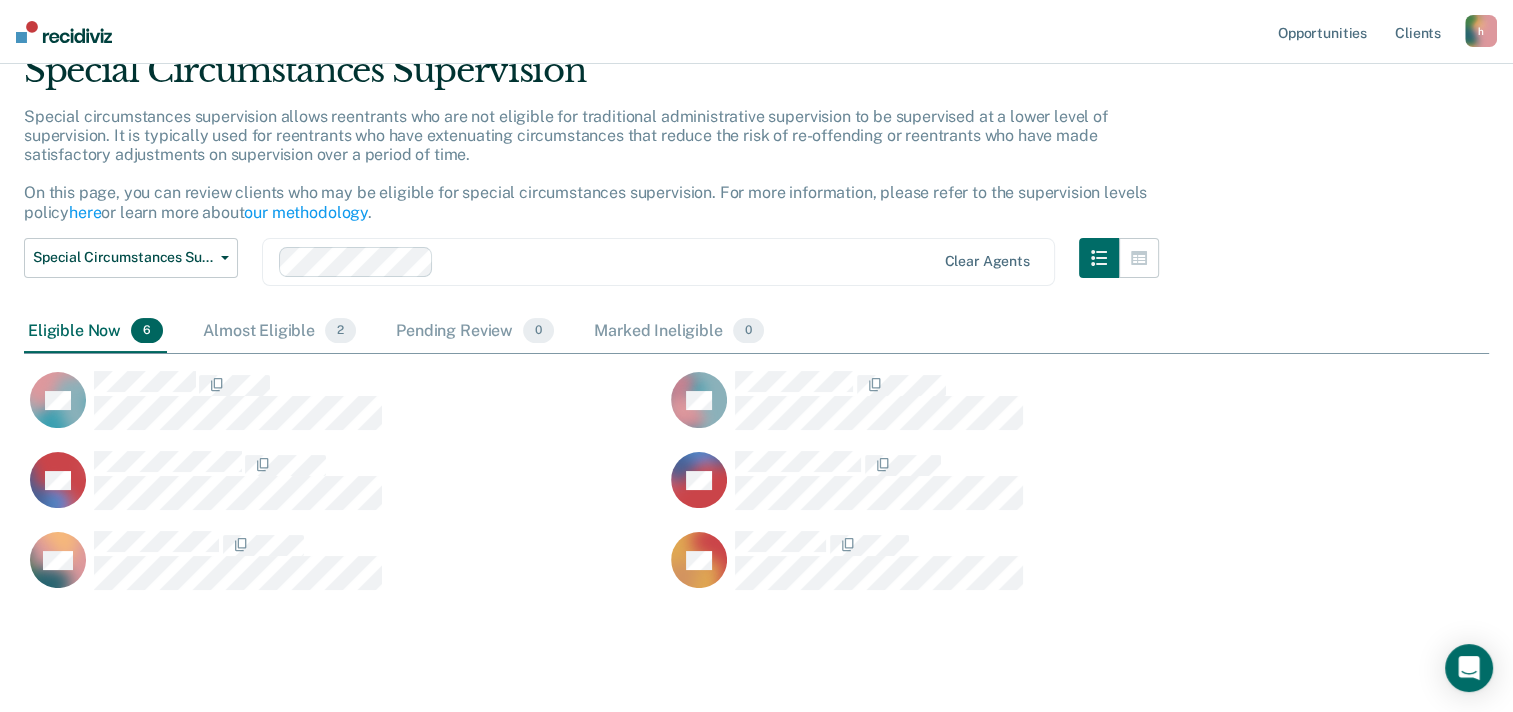 scroll, scrollTop: 128, scrollLeft: 0, axis: vertical 